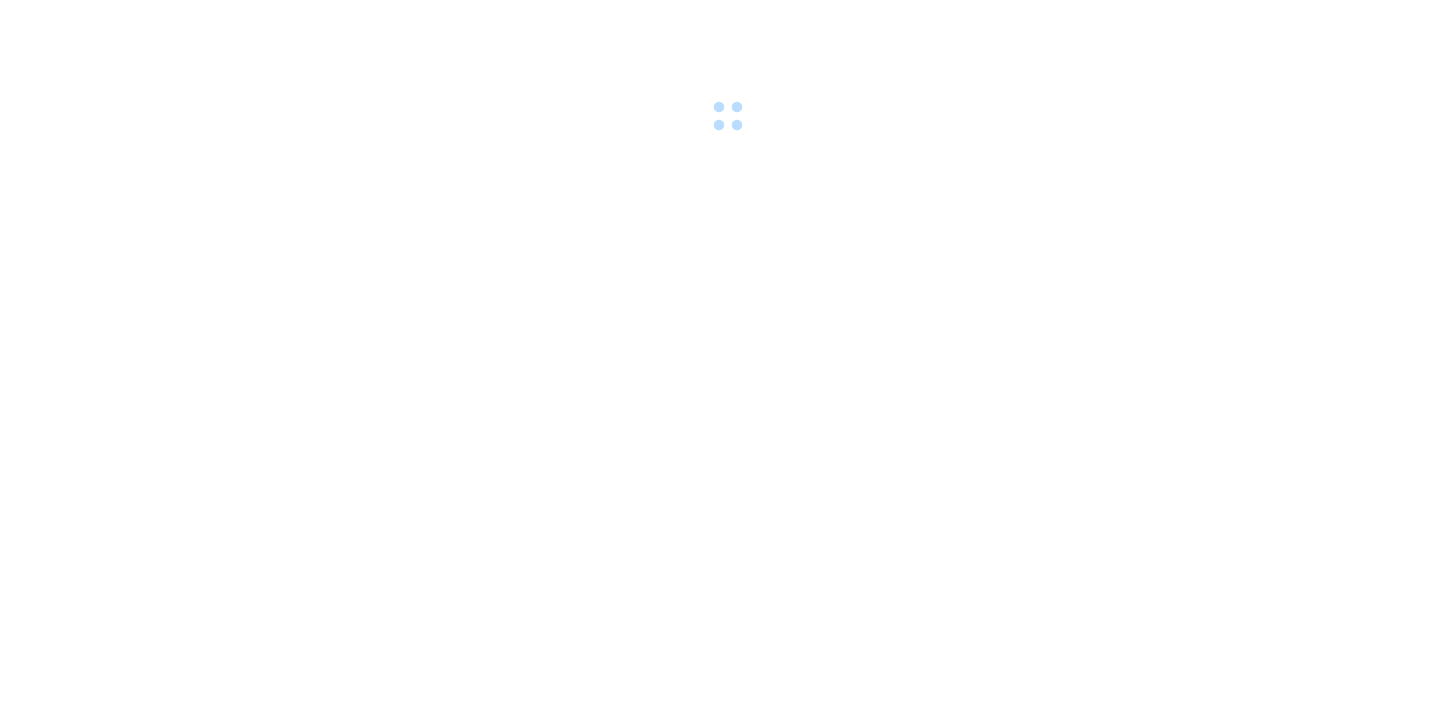scroll, scrollTop: 0, scrollLeft: 0, axis: both 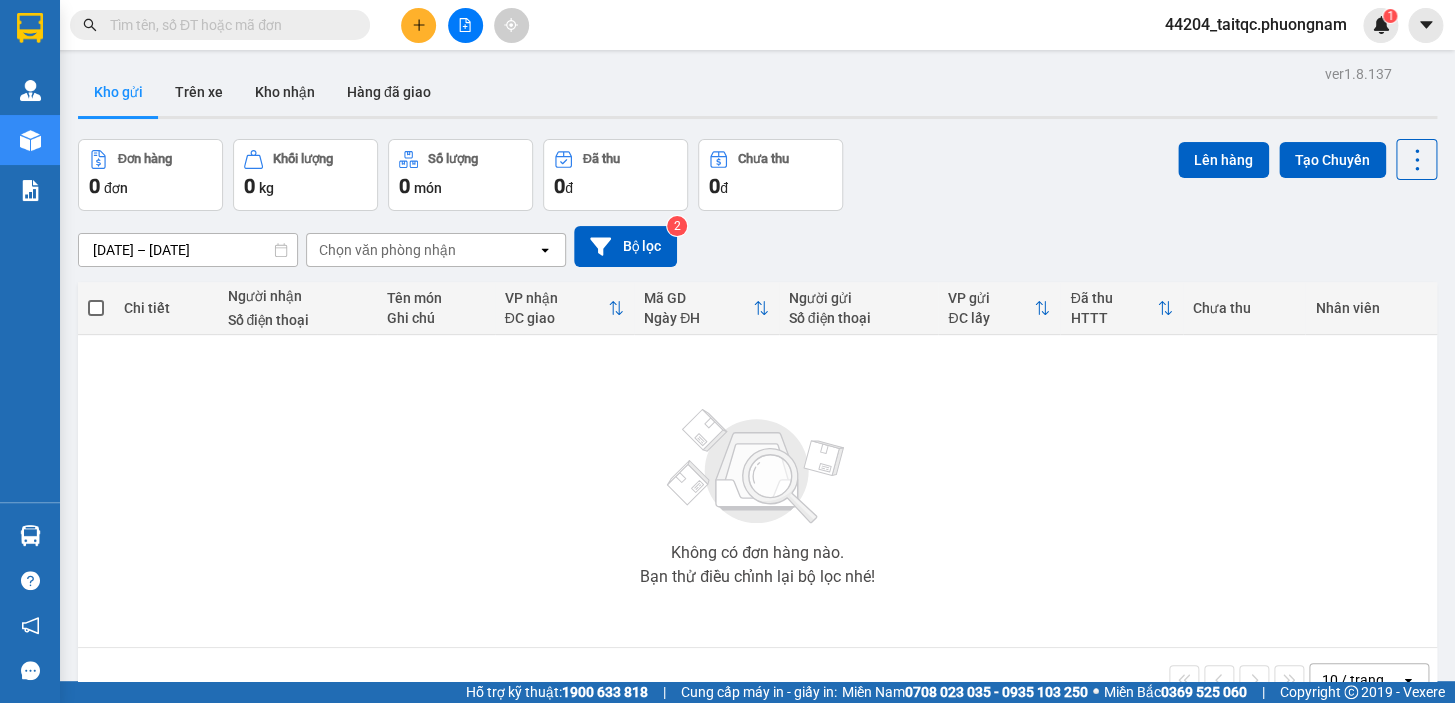 click at bounding box center [465, 25] 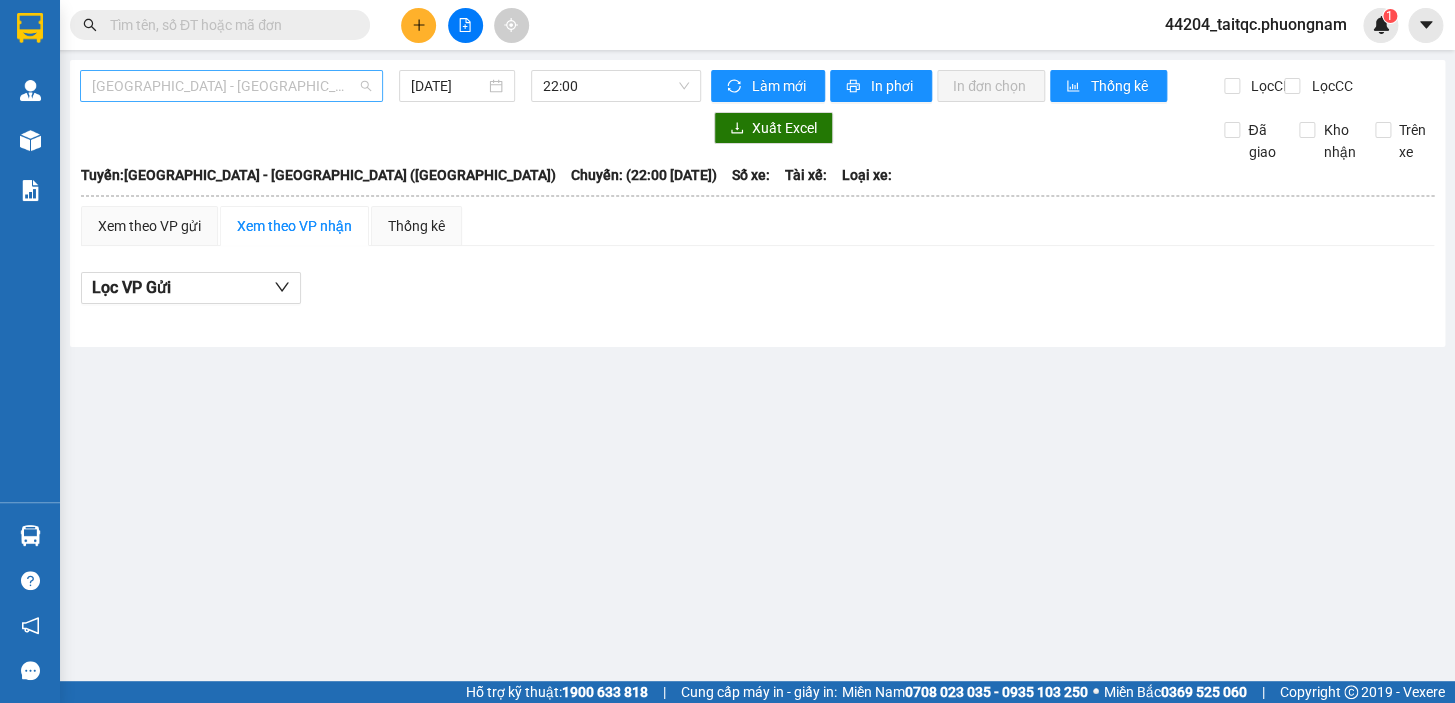 click on "[GEOGRAPHIC_DATA] - [GEOGRAPHIC_DATA] ([GEOGRAPHIC_DATA])" at bounding box center (231, 86) 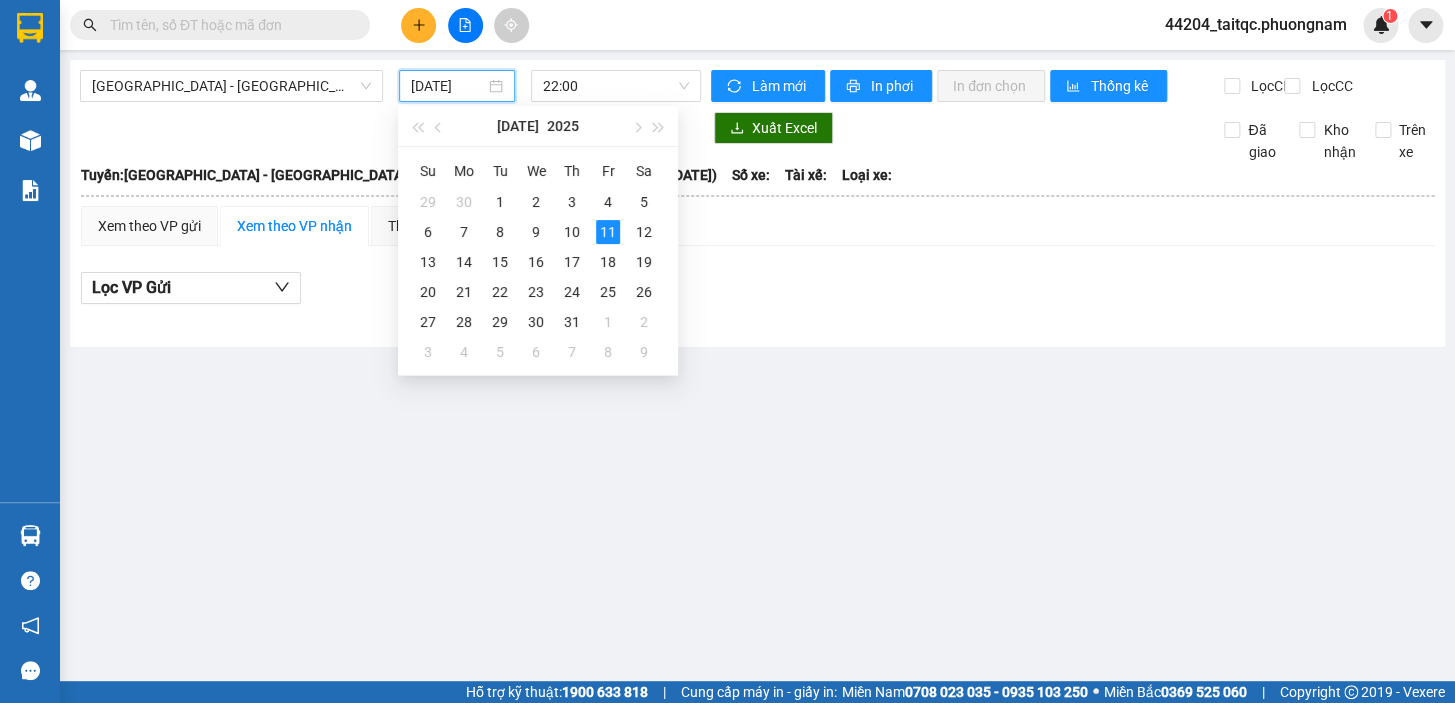 click on "[DATE]" at bounding box center [448, 86] 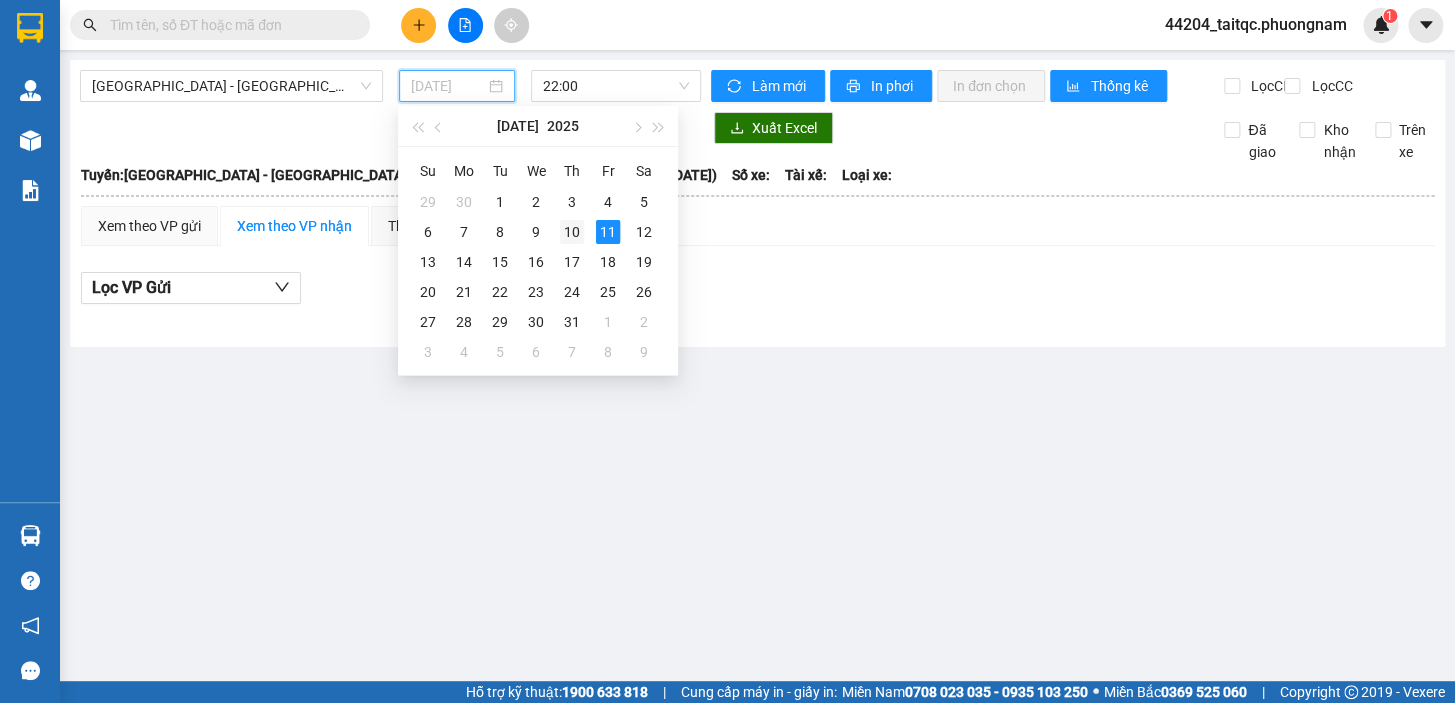 click on "10" at bounding box center [572, 232] 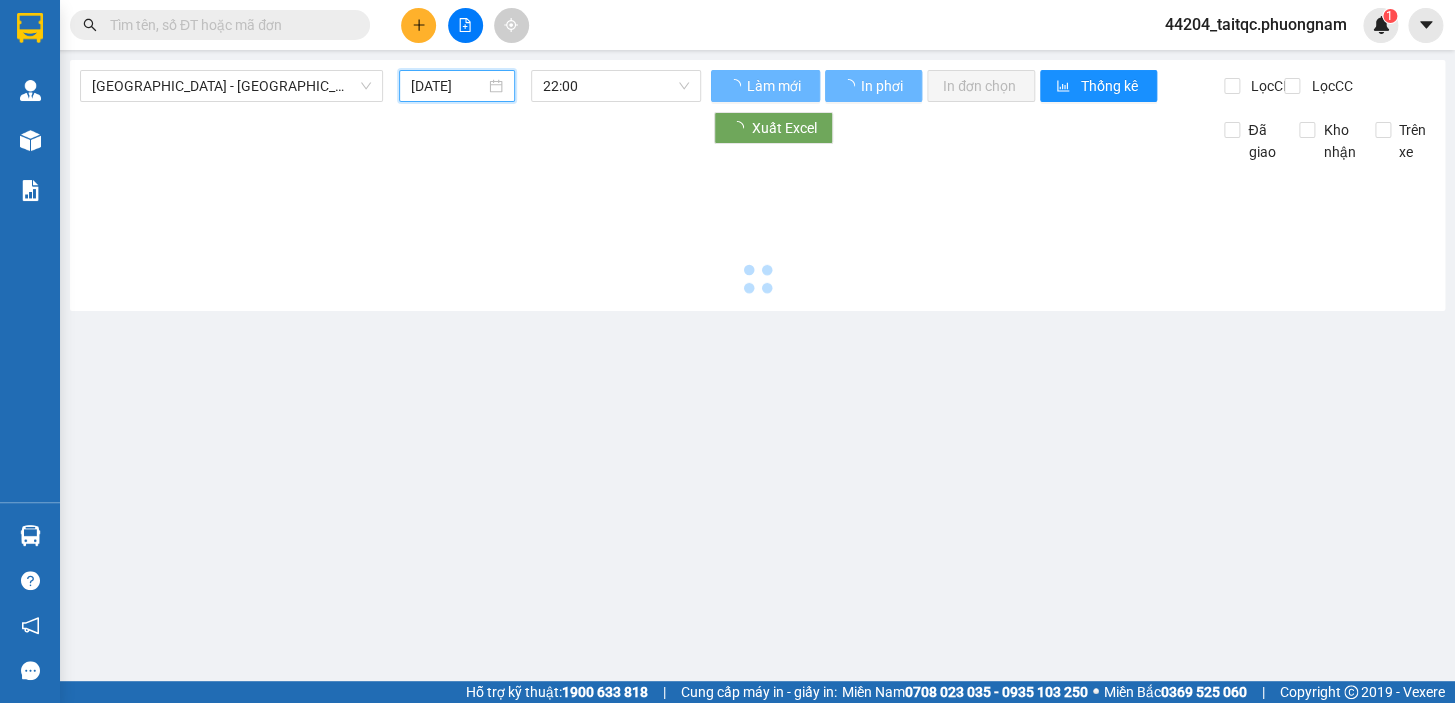type on "[DATE]" 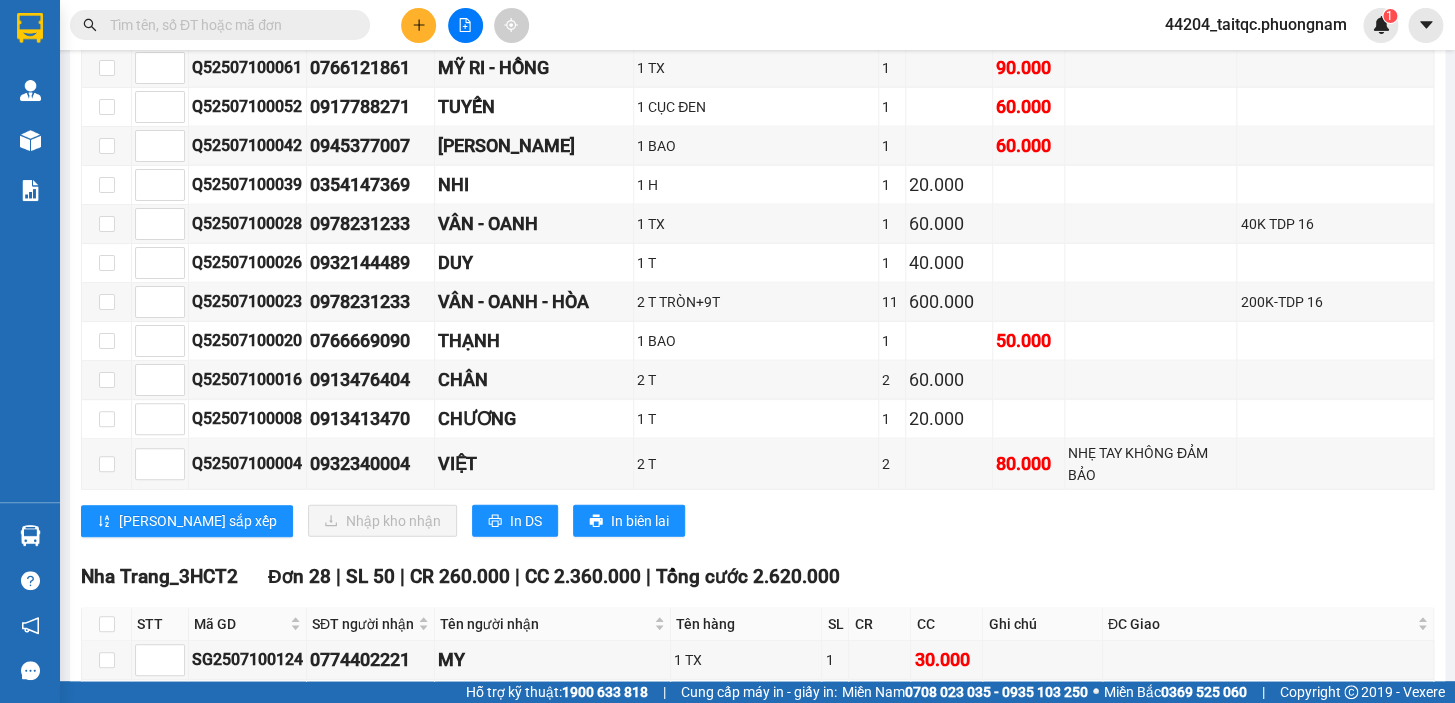 scroll, scrollTop: 11363, scrollLeft: 0, axis: vertical 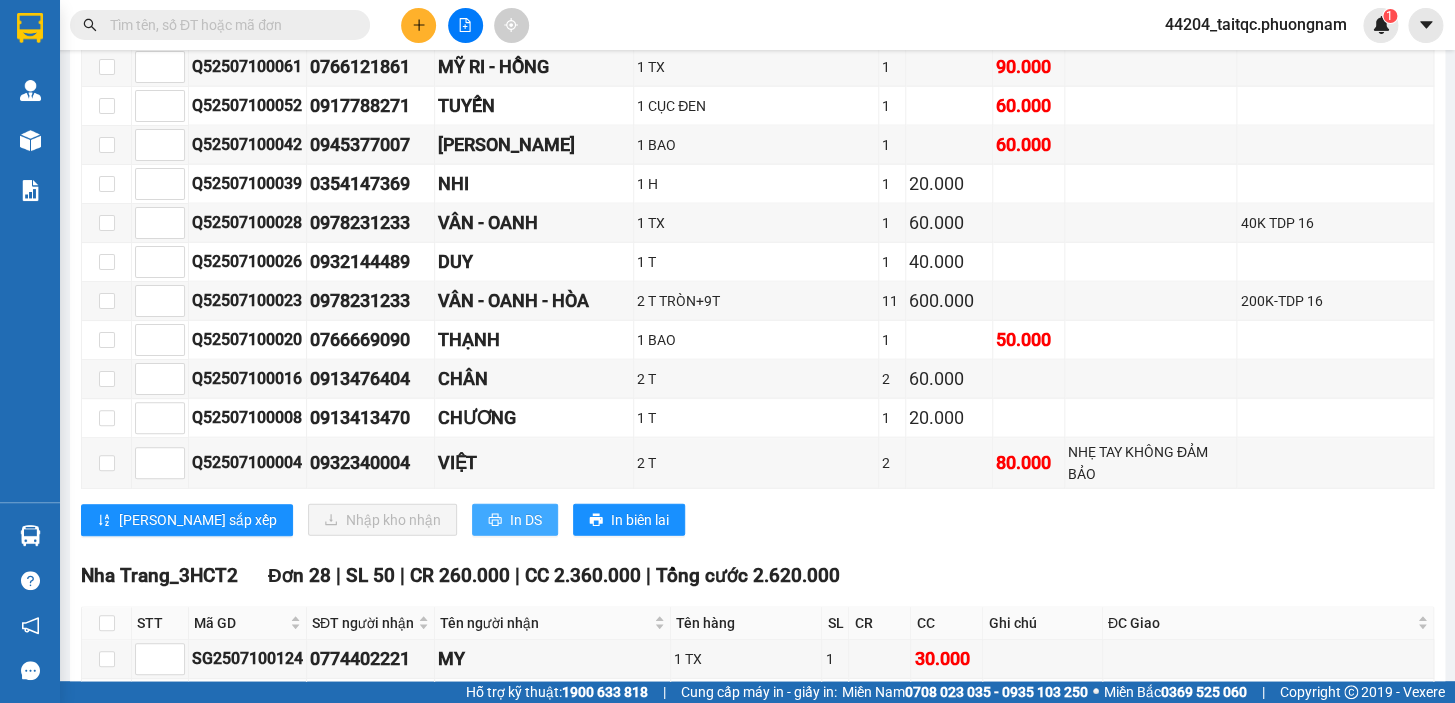 click on "In DS" at bounding box center (526, 520) 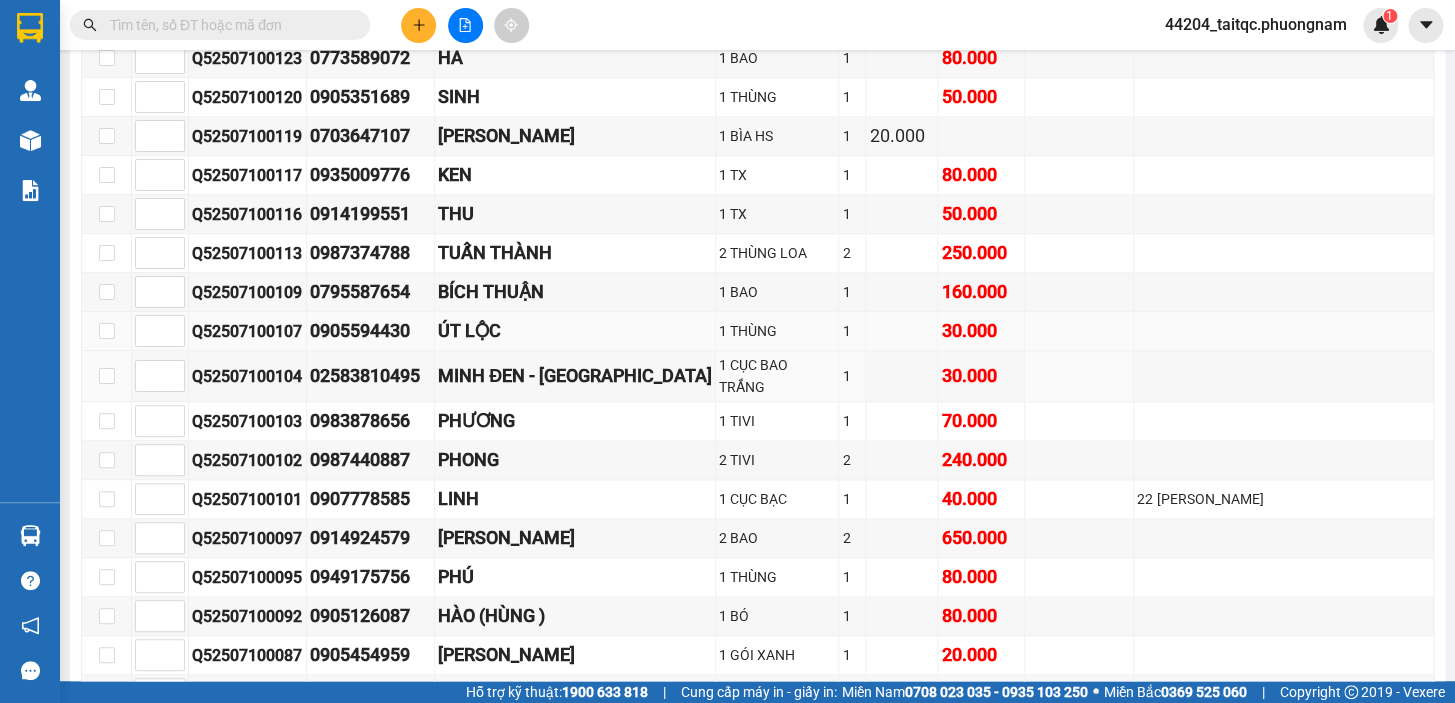 scroll, scrollTop: 7181, scrollLeft: 0, axis: vertical 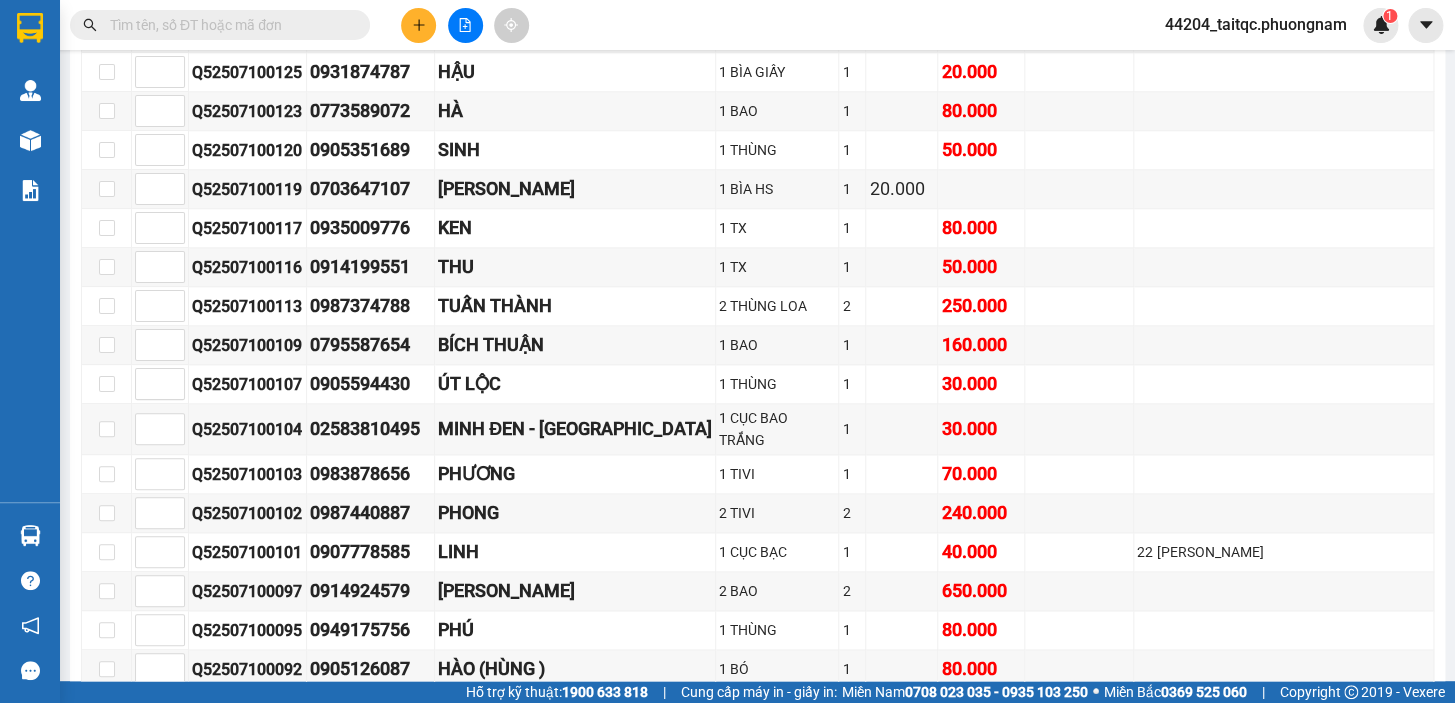 click at bounding box center [228, 25] 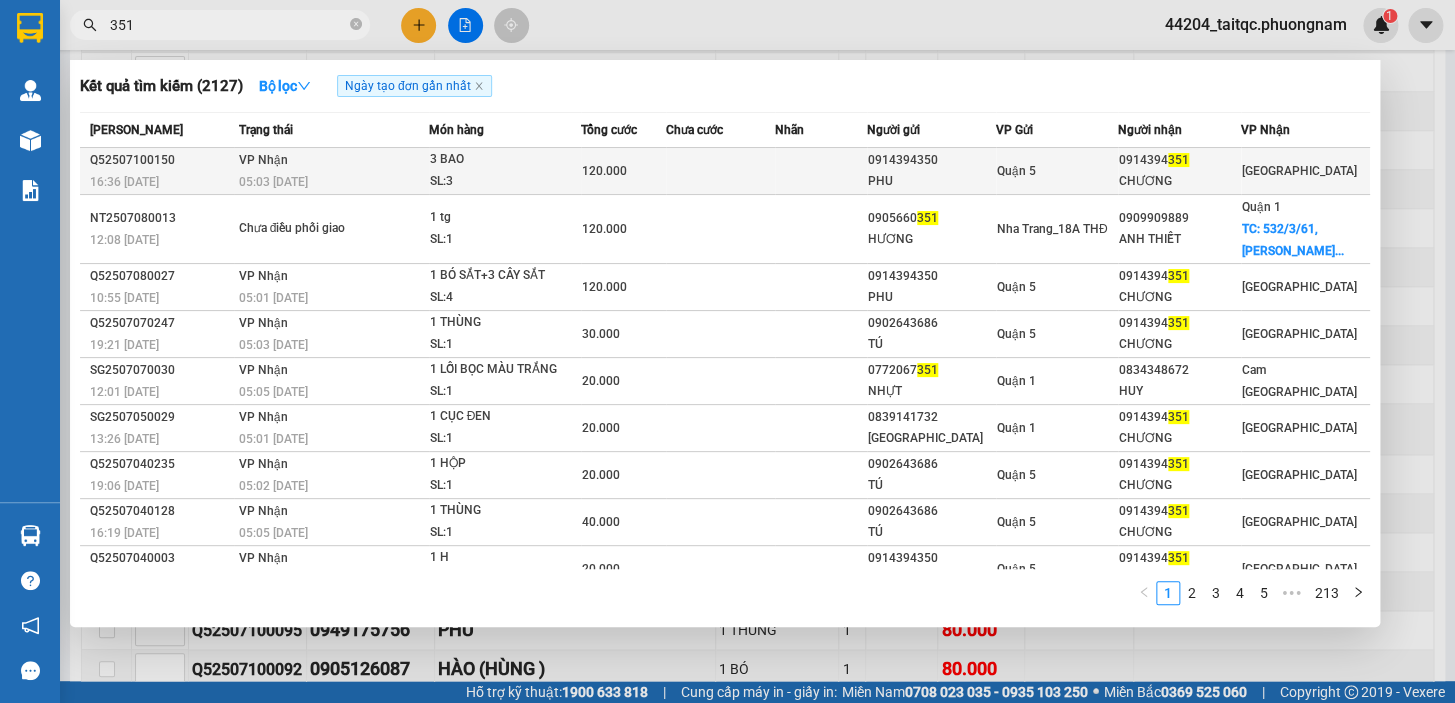 type on "351" 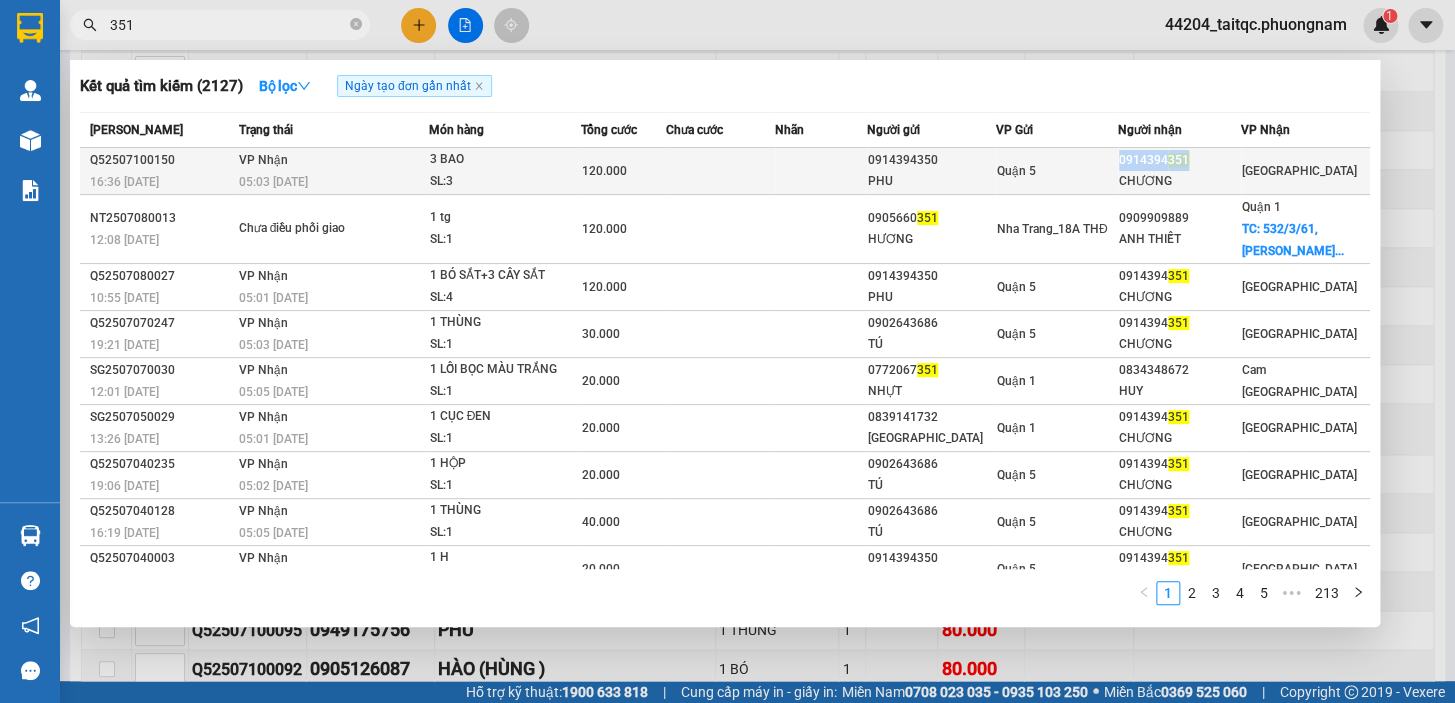 drag, startPoint x: 1186, startPoint y: 154, endPoint x: 1113, endPoint y: 160, distance: 73.24616 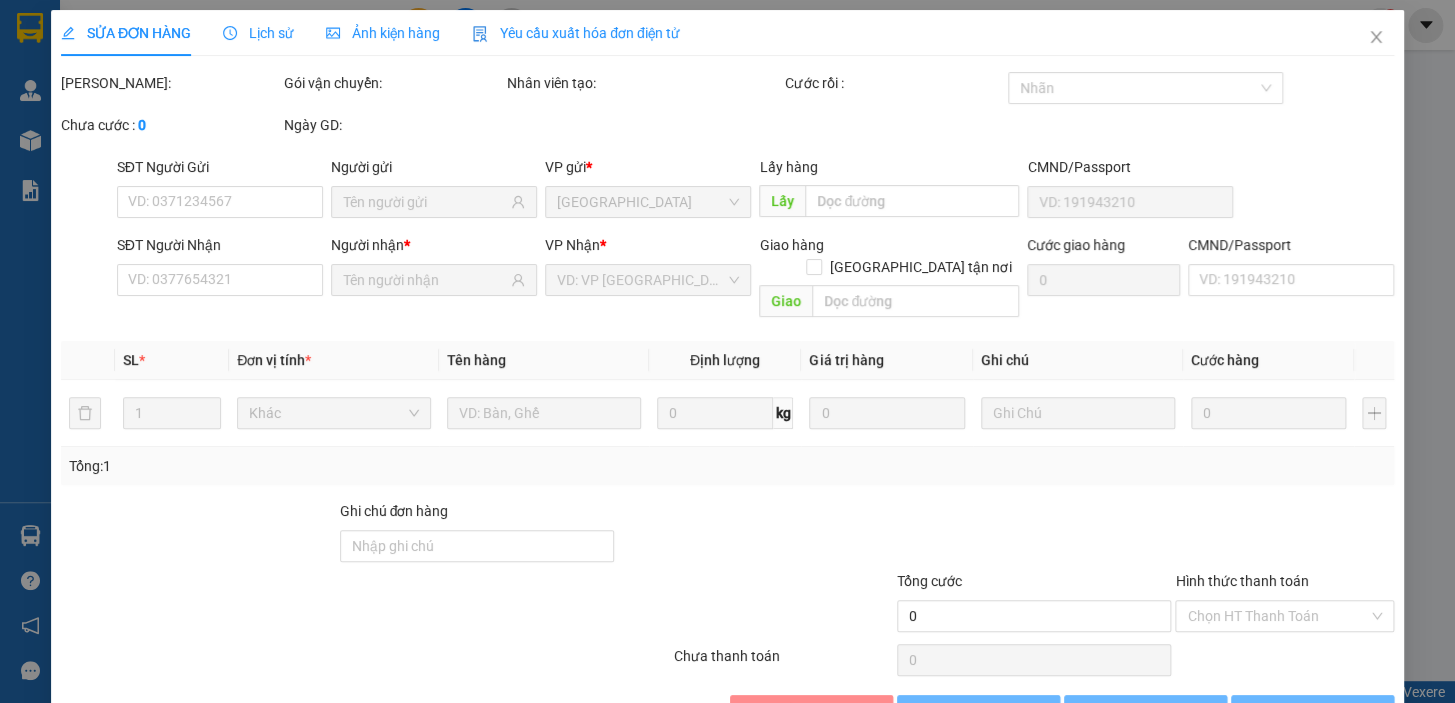 type on "0914394350" 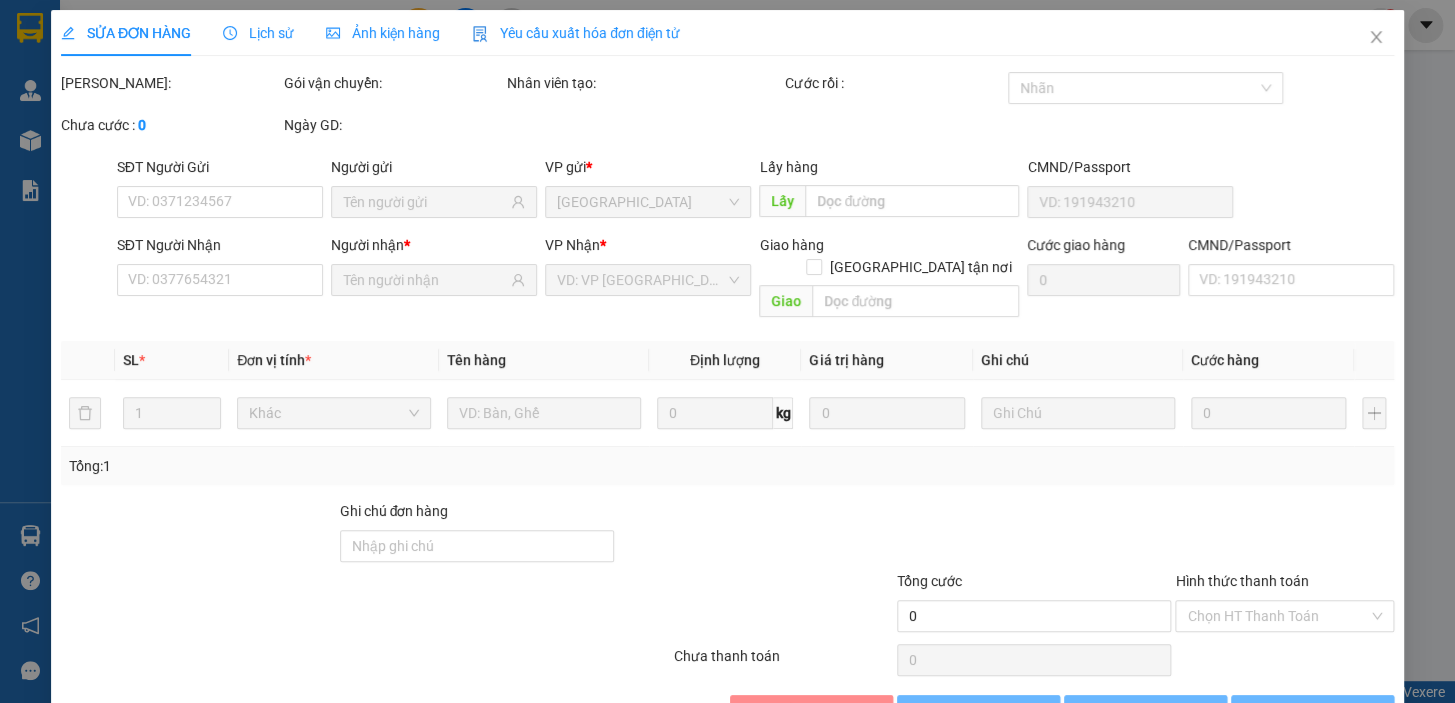 type on "PHU" 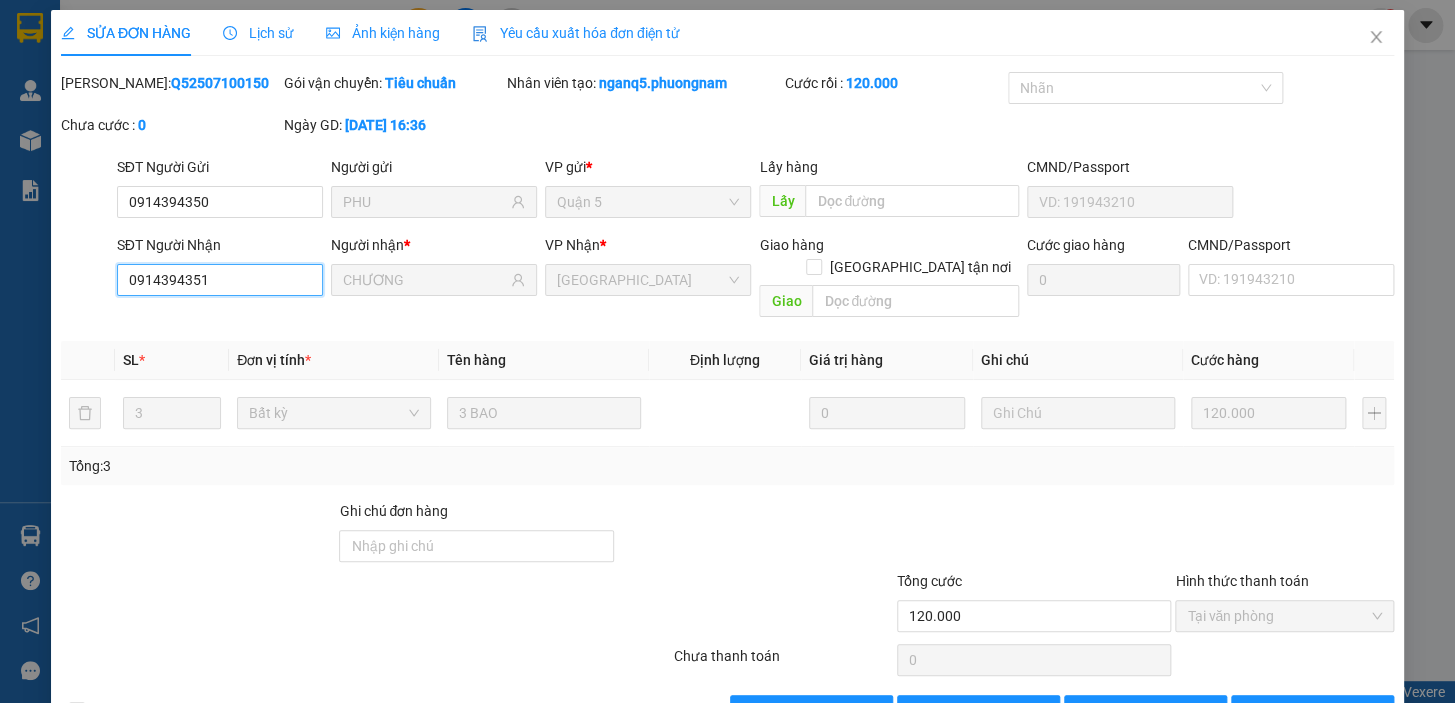 drag, startPoint x: 213, startPoint y: 279, endPoint x: 97, endPoint y: 270, distance: 116.34862 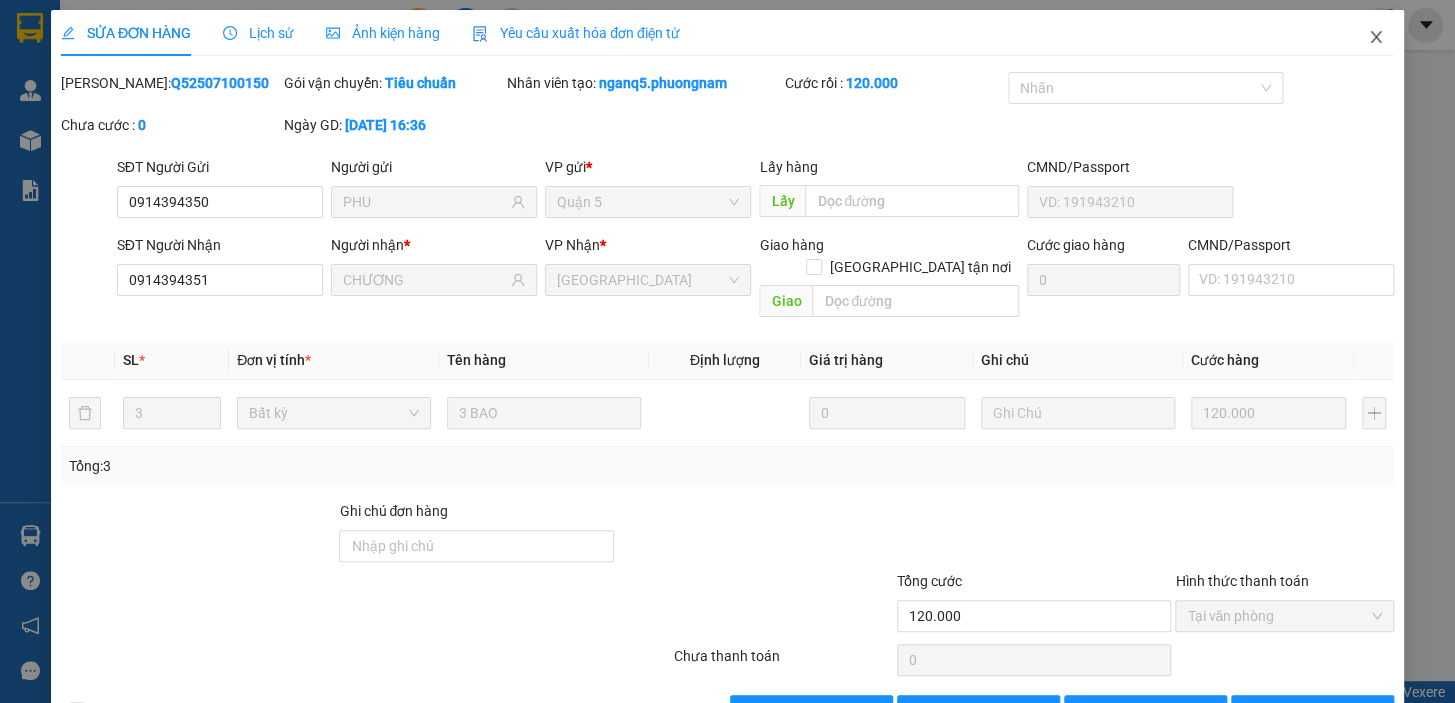 click 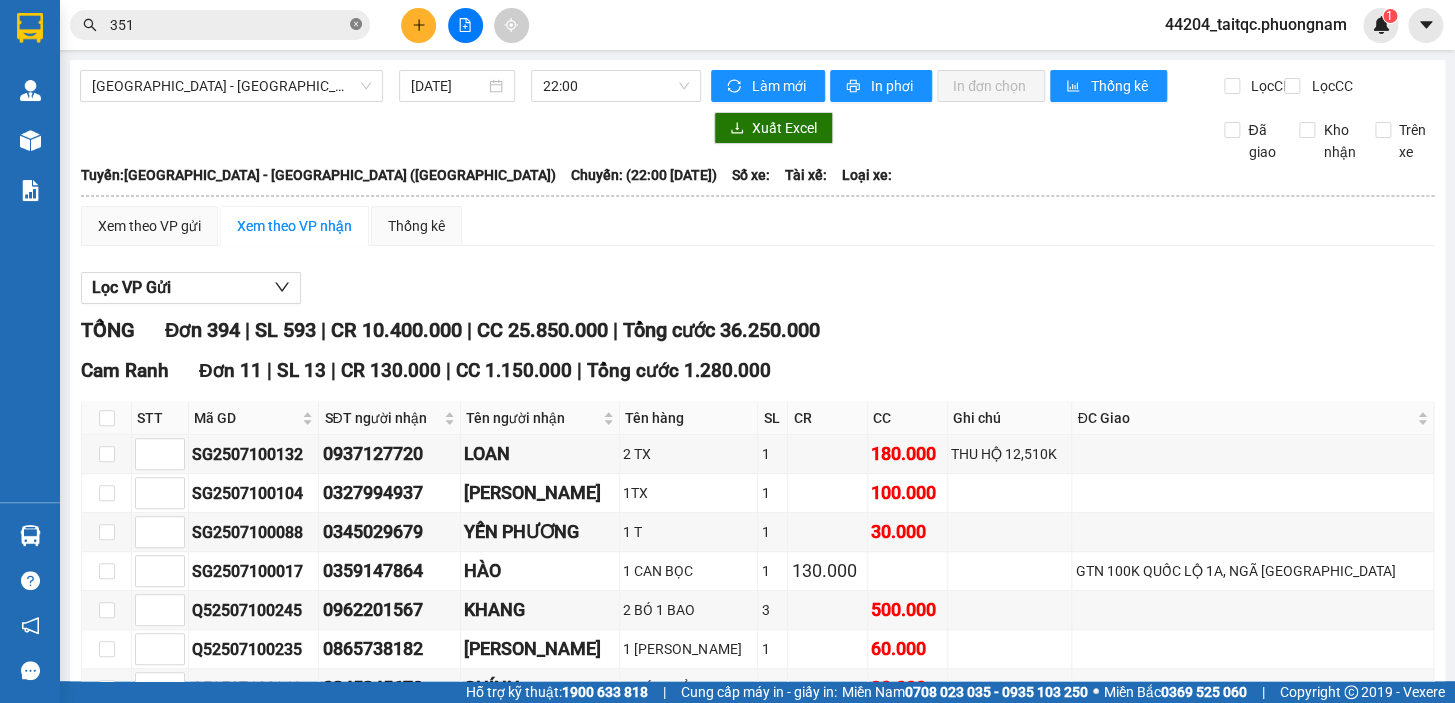 click 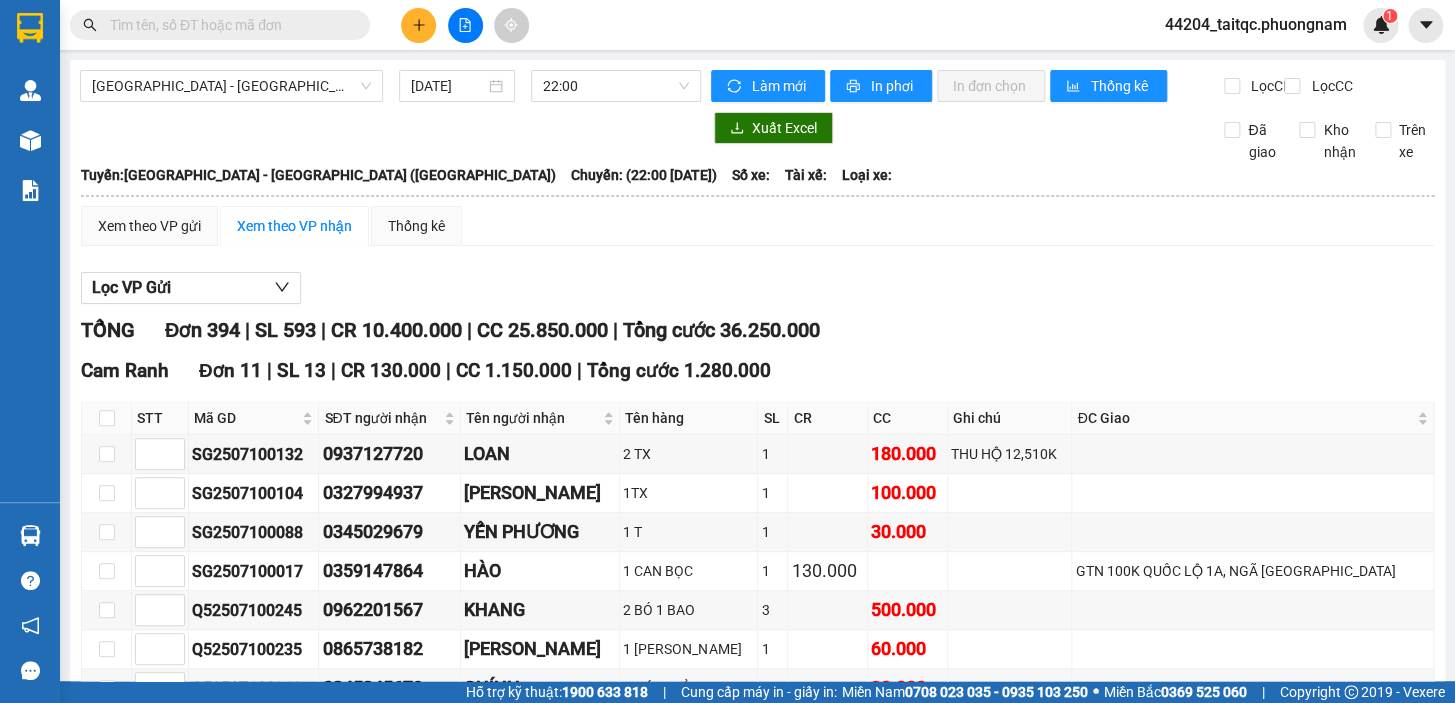 paste on "0914394351" 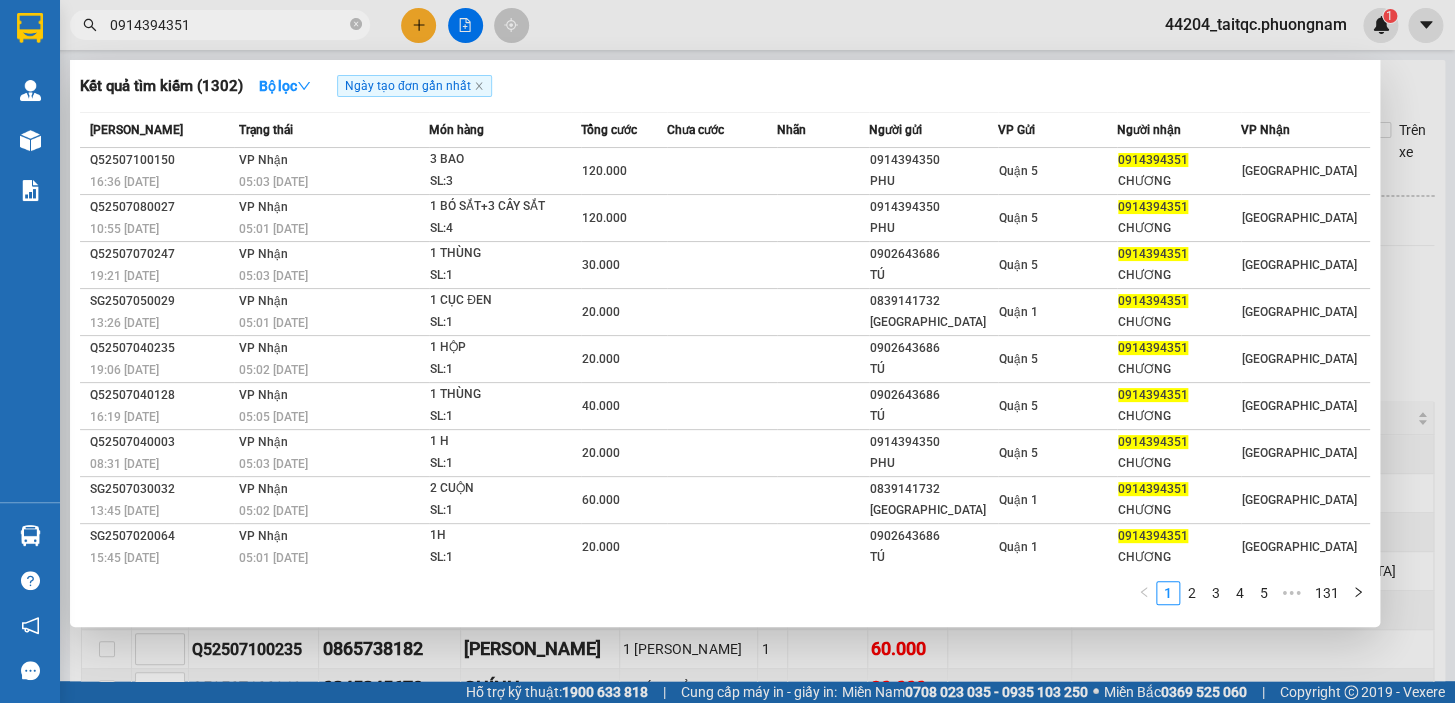drag, startPoint x: 204, startPoint y: 29, endPoint x: 75, endPoint y: 20, distance: 129.31357 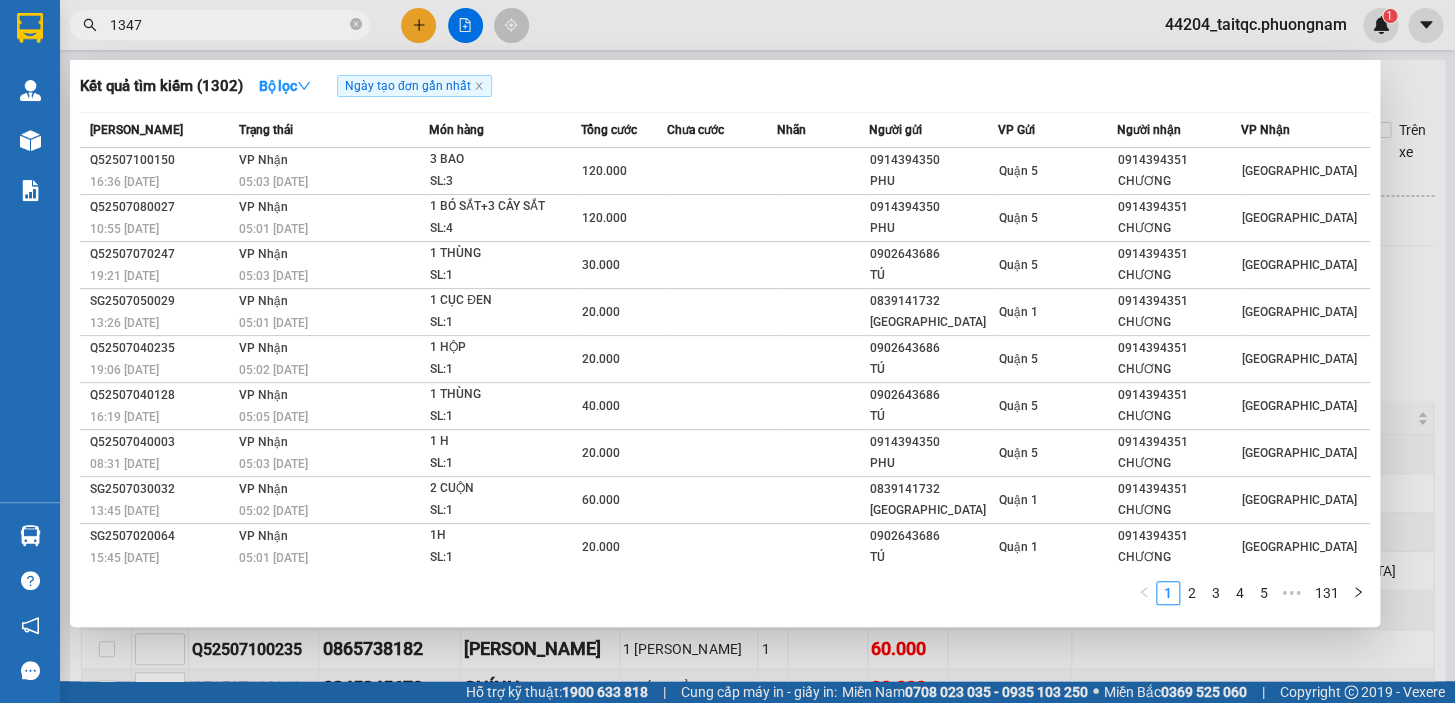 type on "13470" 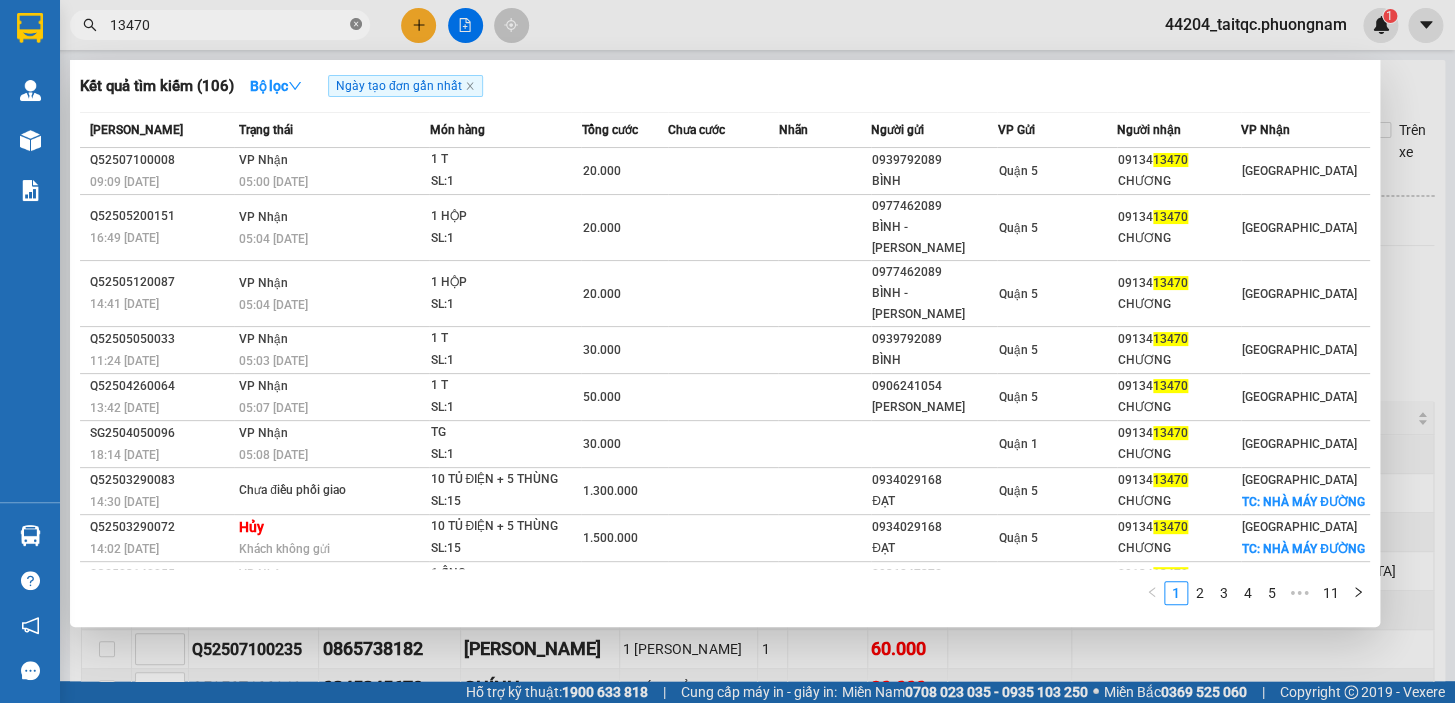click 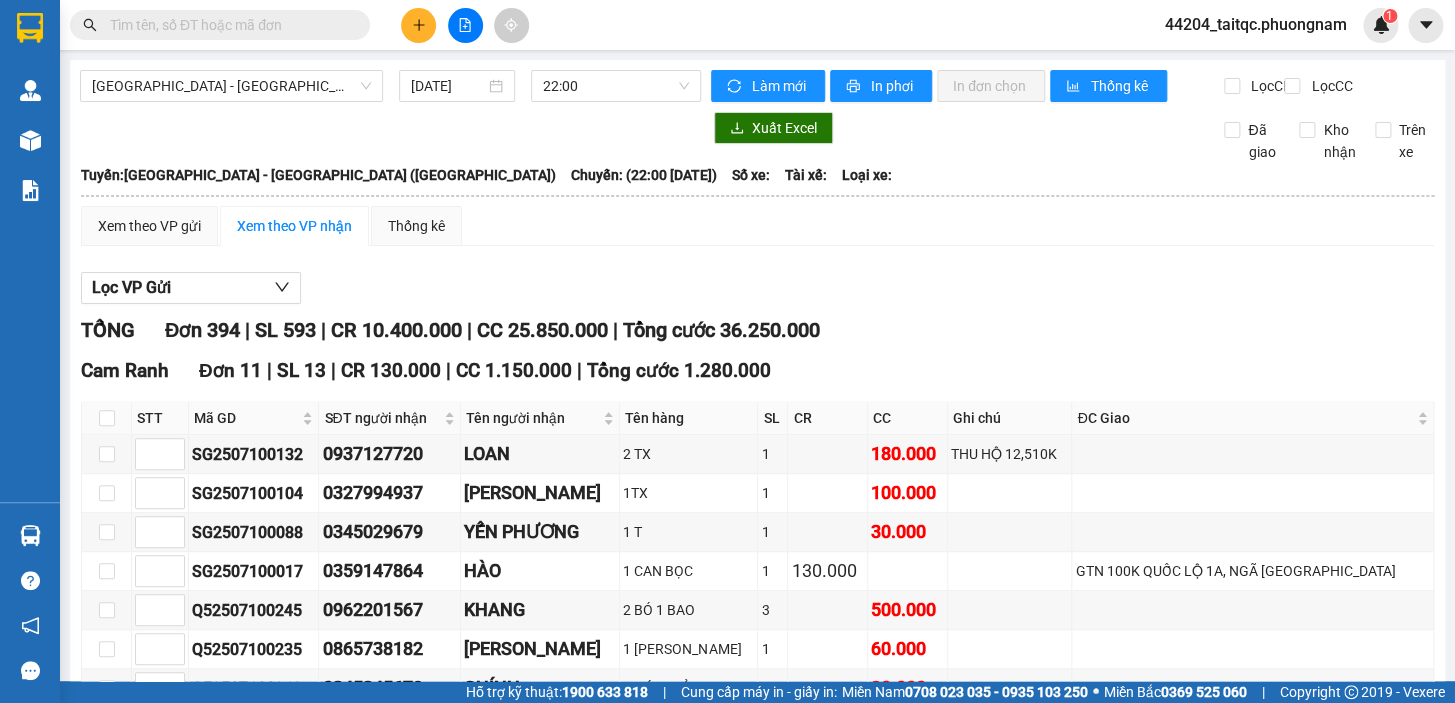 click at bounding box center (228, 25) 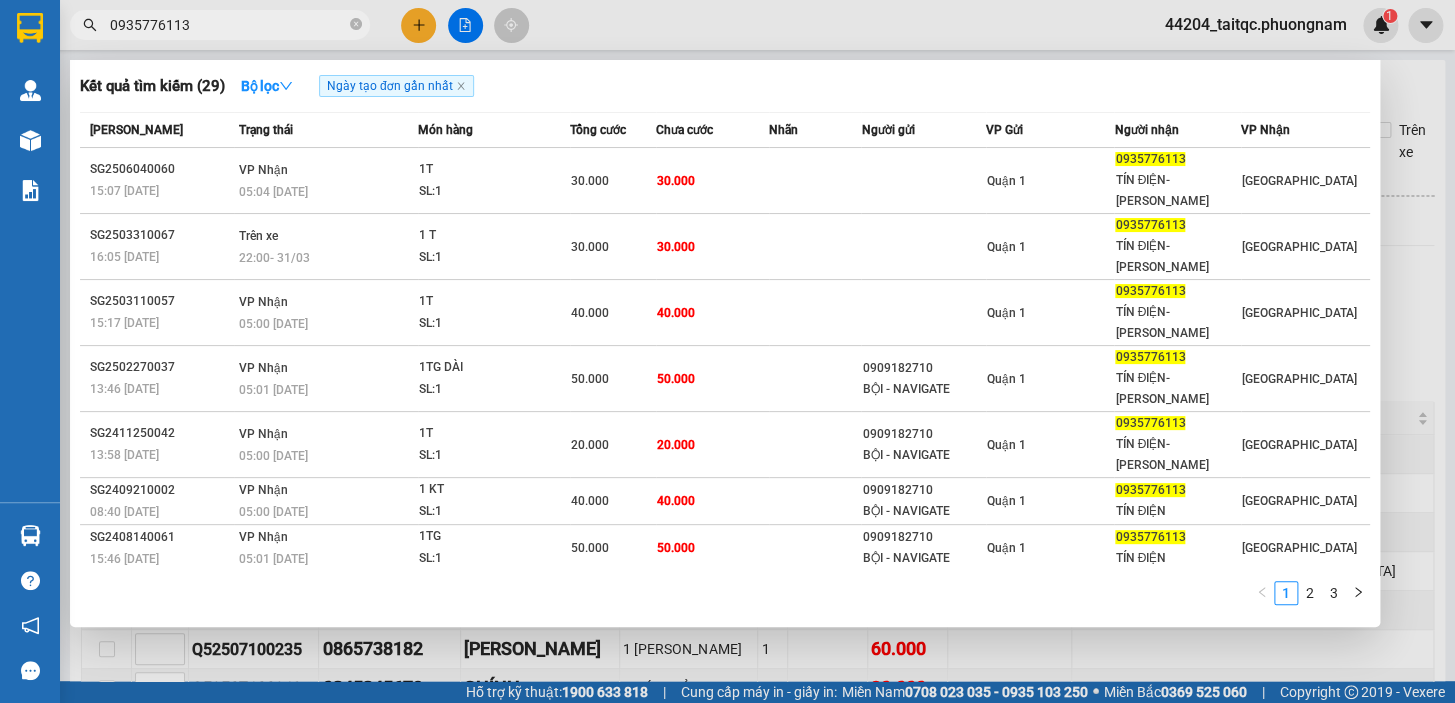 type on "0935776113" 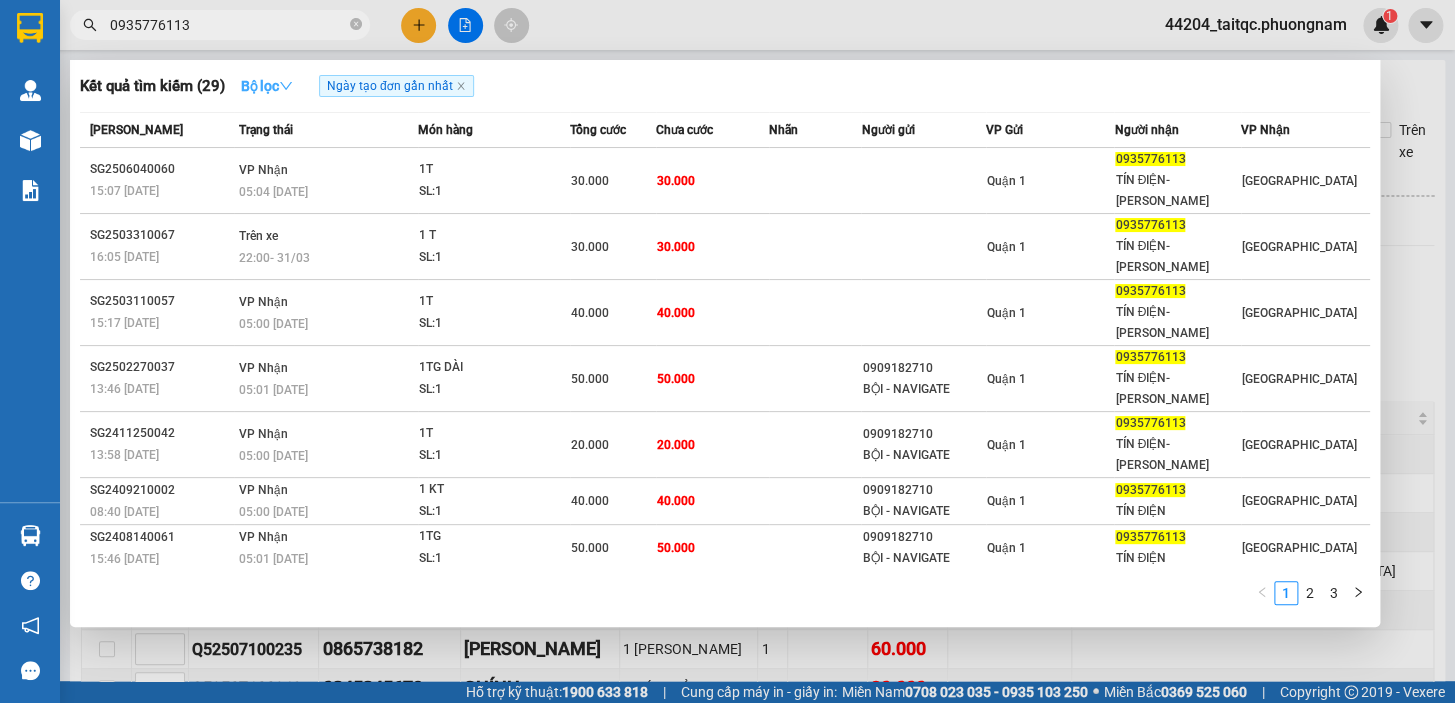click 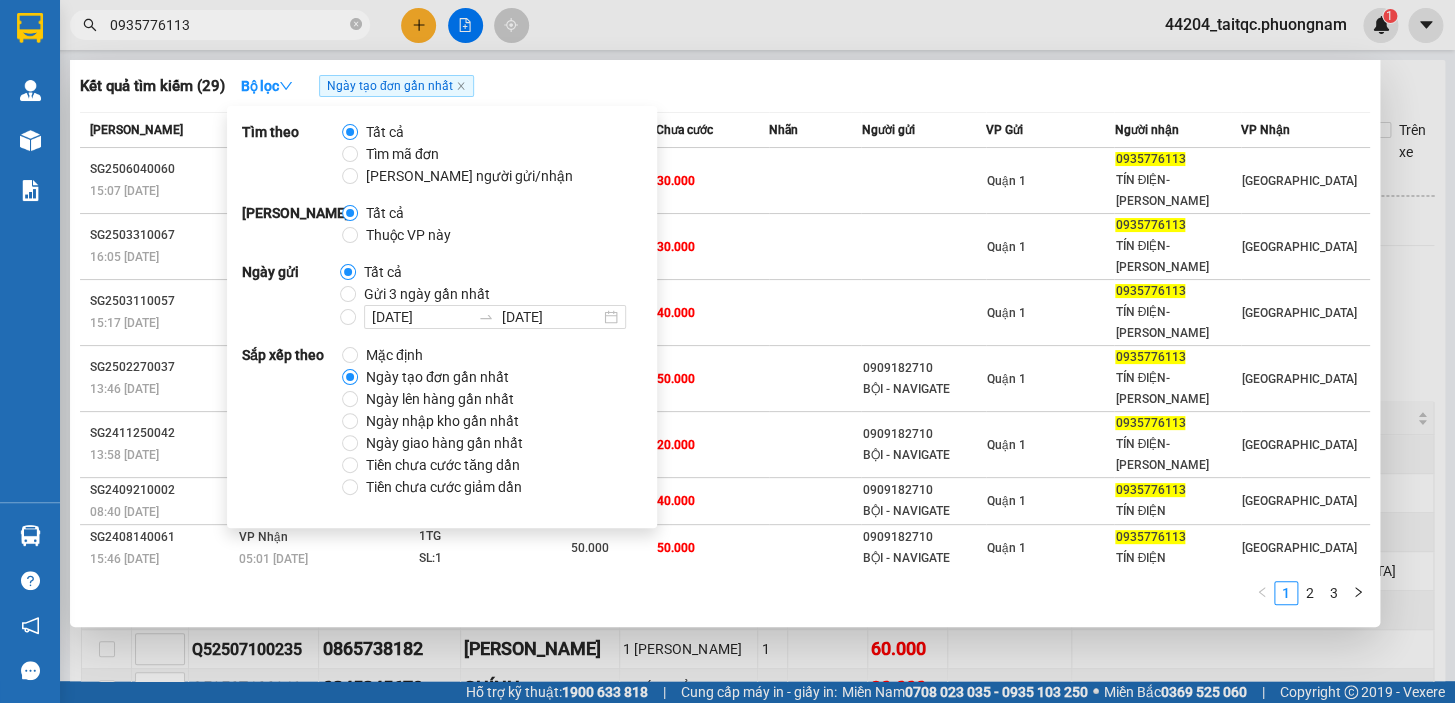 click on "Ngày tạo đơn gần nhất" at bounding box center (437, 377) 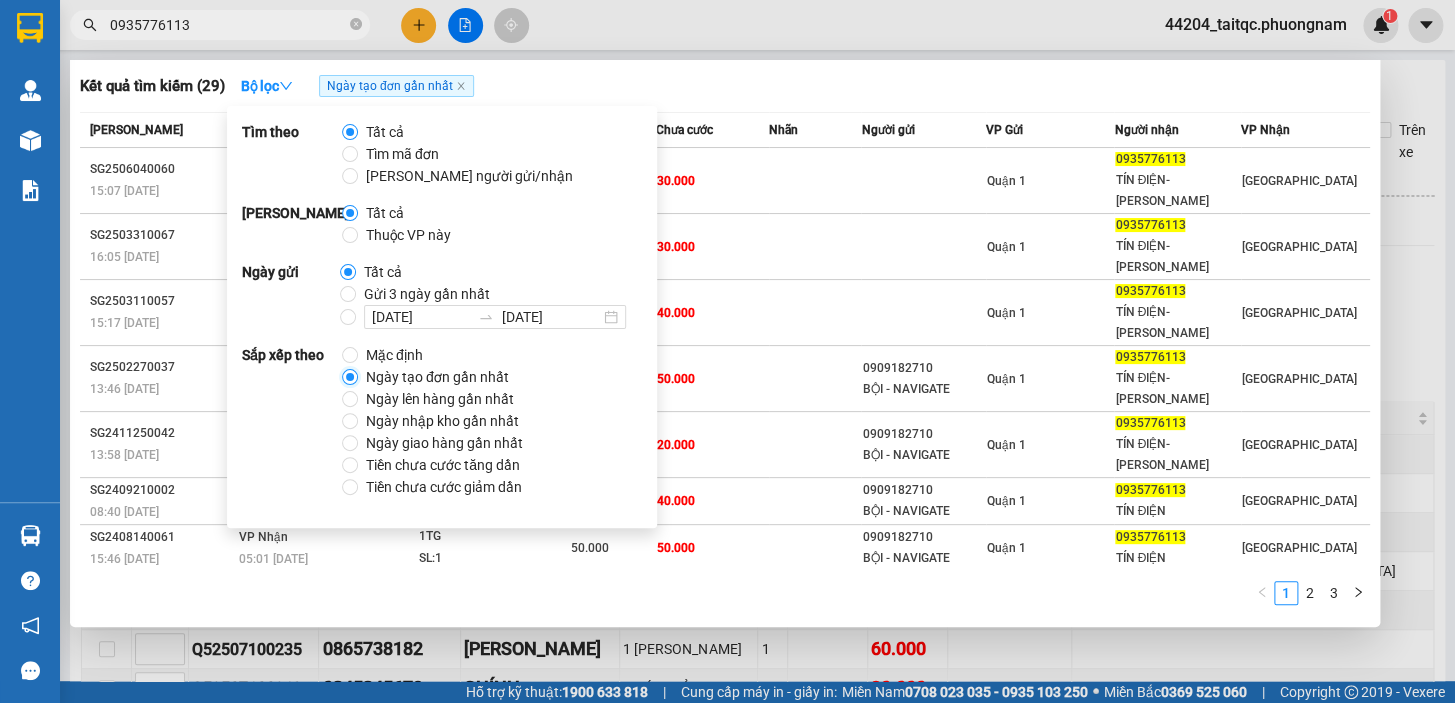 click on "Ngày tạo đơn gần nhất" at bounding box center (350, 377) 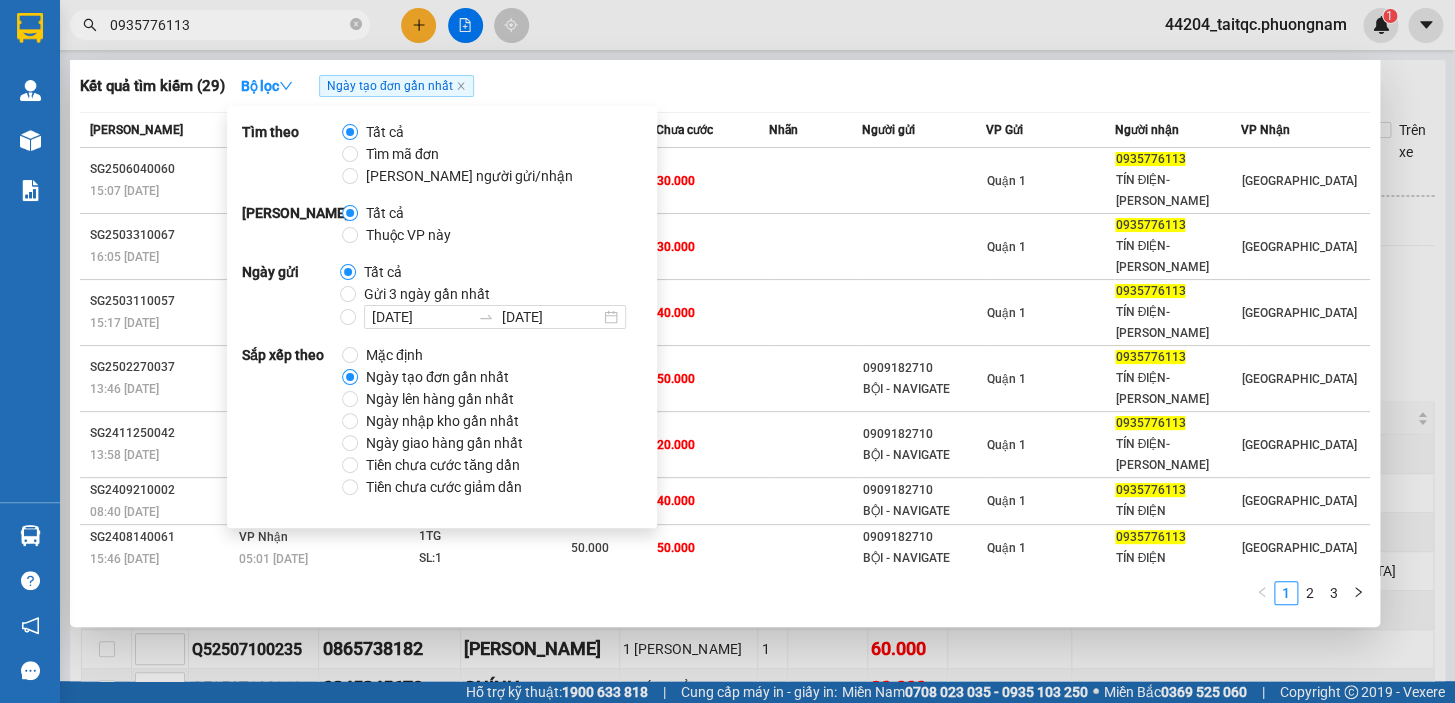 click on "Ngày tạo đơn gần nhất" at bounding box center (437, 377) 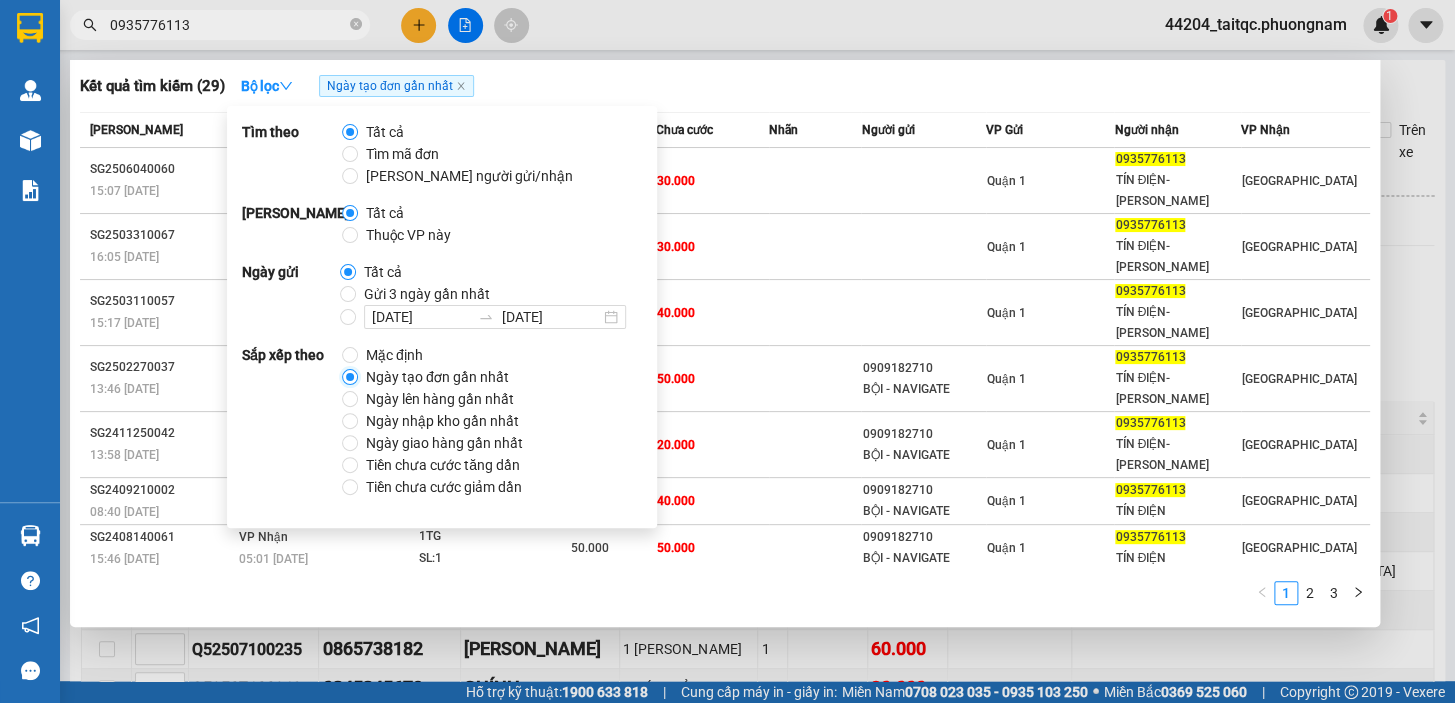 click on "Ngày tạo đơn gần nhất" at bounding box center (350, 377) 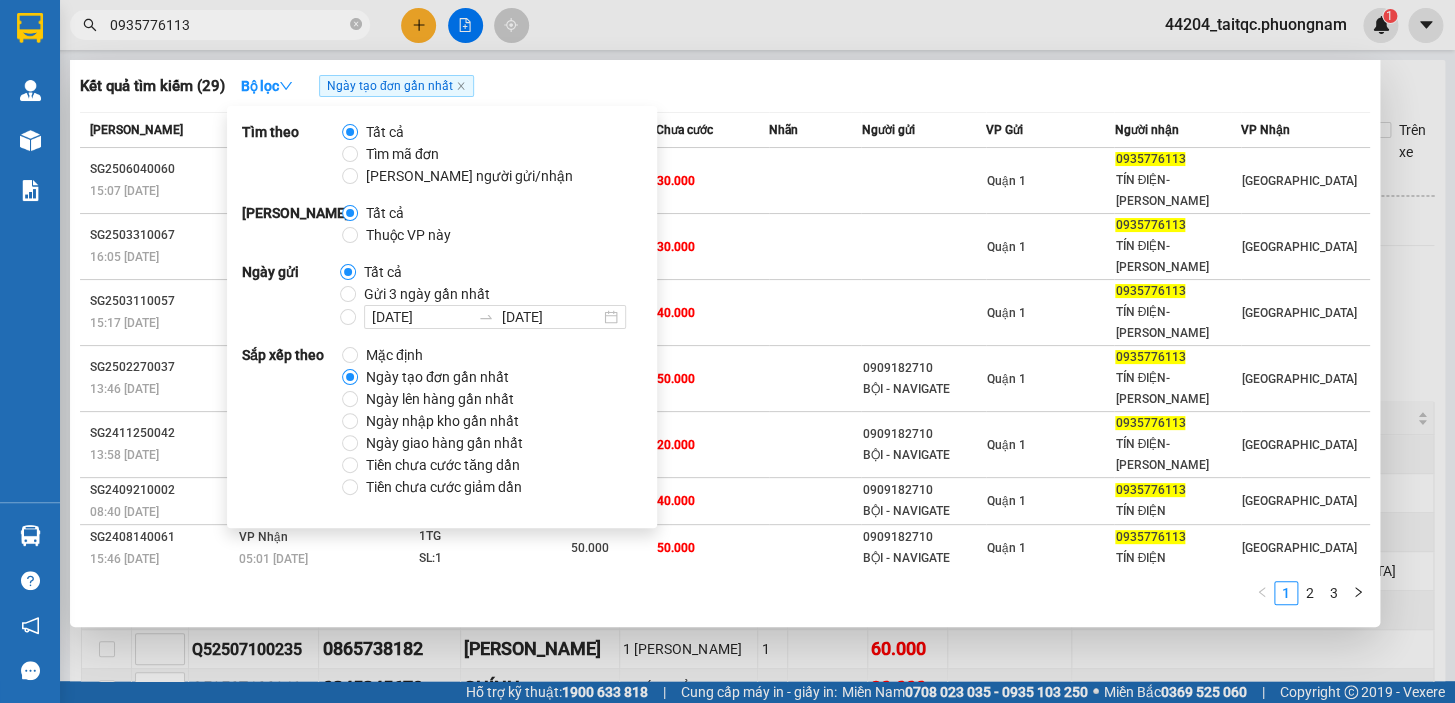 click on "Mặc định Ngày tạo đơn gần nhất Ngày lên hàng gần nhất Ngày nhập kho gần nhất Ngày giao hàng gần nhất Tiền chưa cước tăng dần Tiền chưa cước giảm dần" at bounding box center (440, 421) 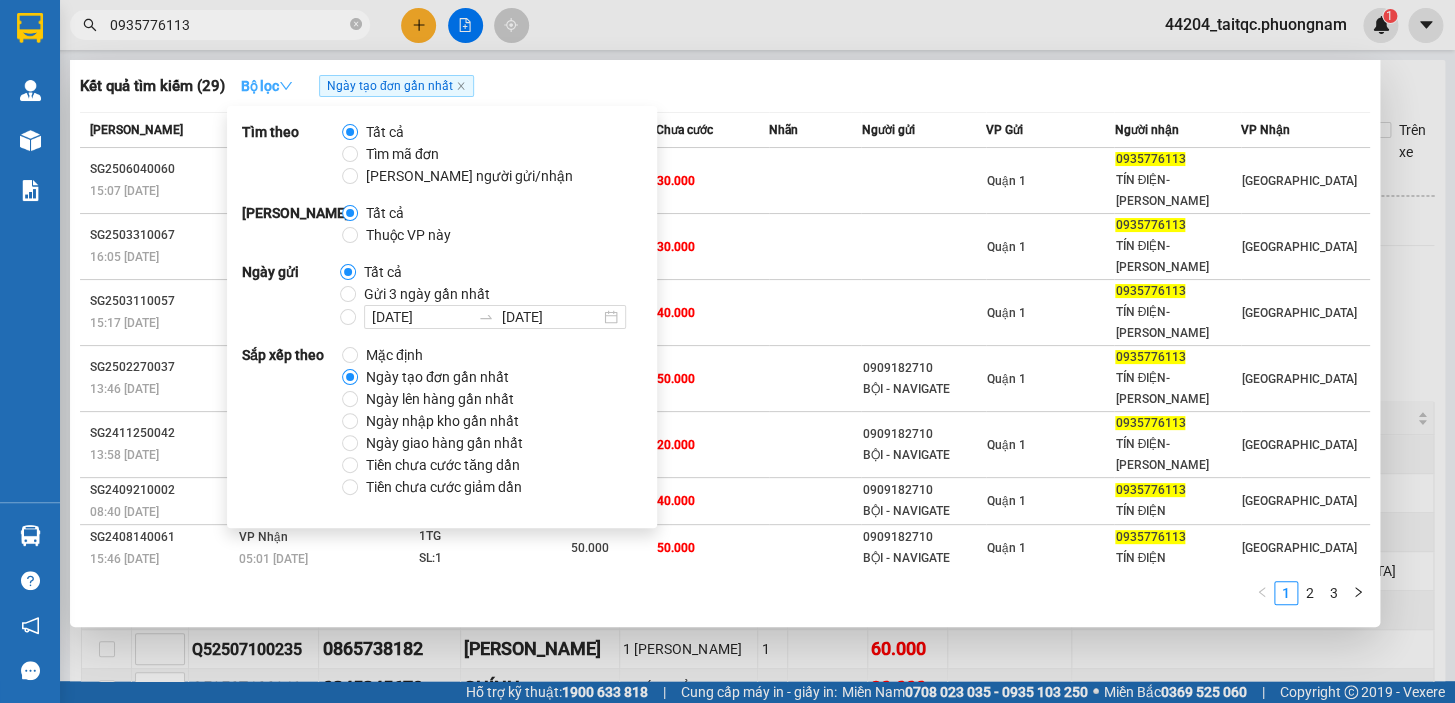 click on "Bộ lọc" at bounding box center (267, 86) 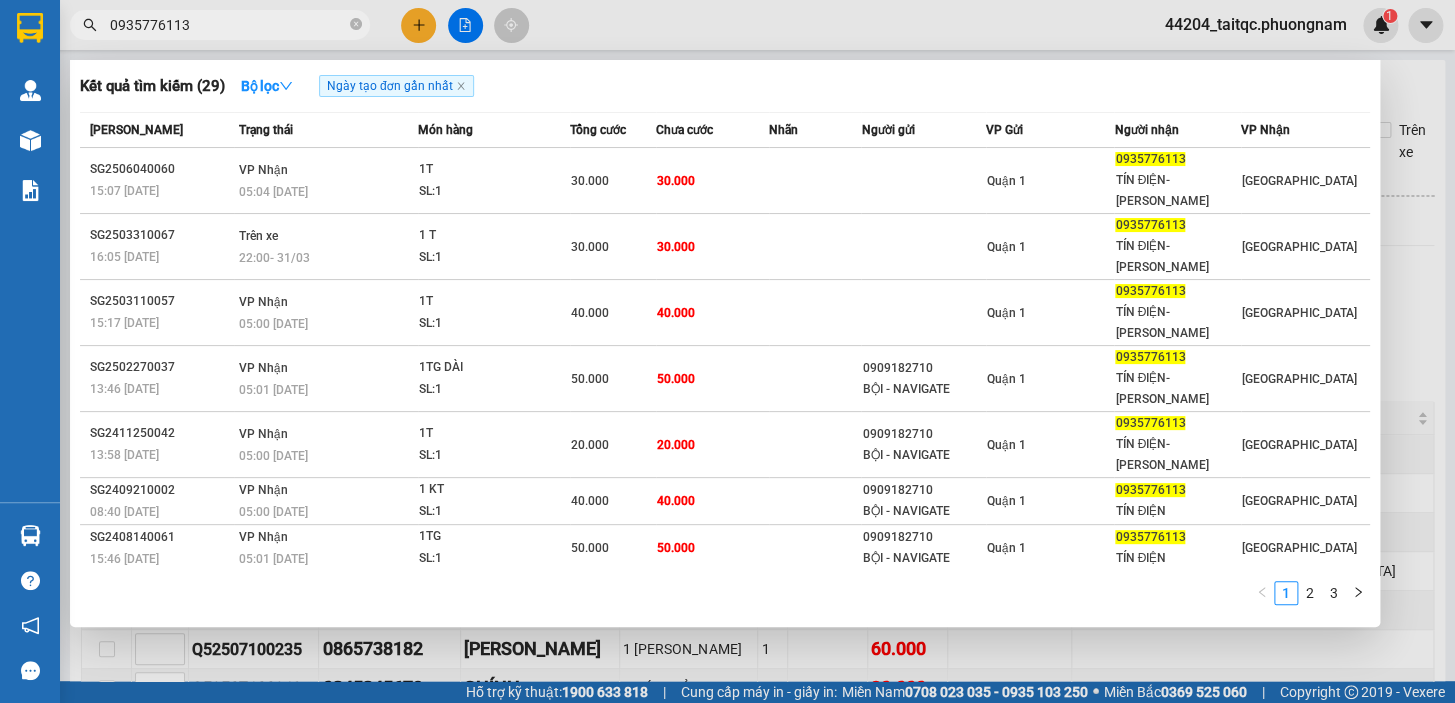 click on "Kết quả tìm kiếm ( 29 )  Bộ lọc  Ngày tạo đơn gần nhất" at bounding box center [725, 86] 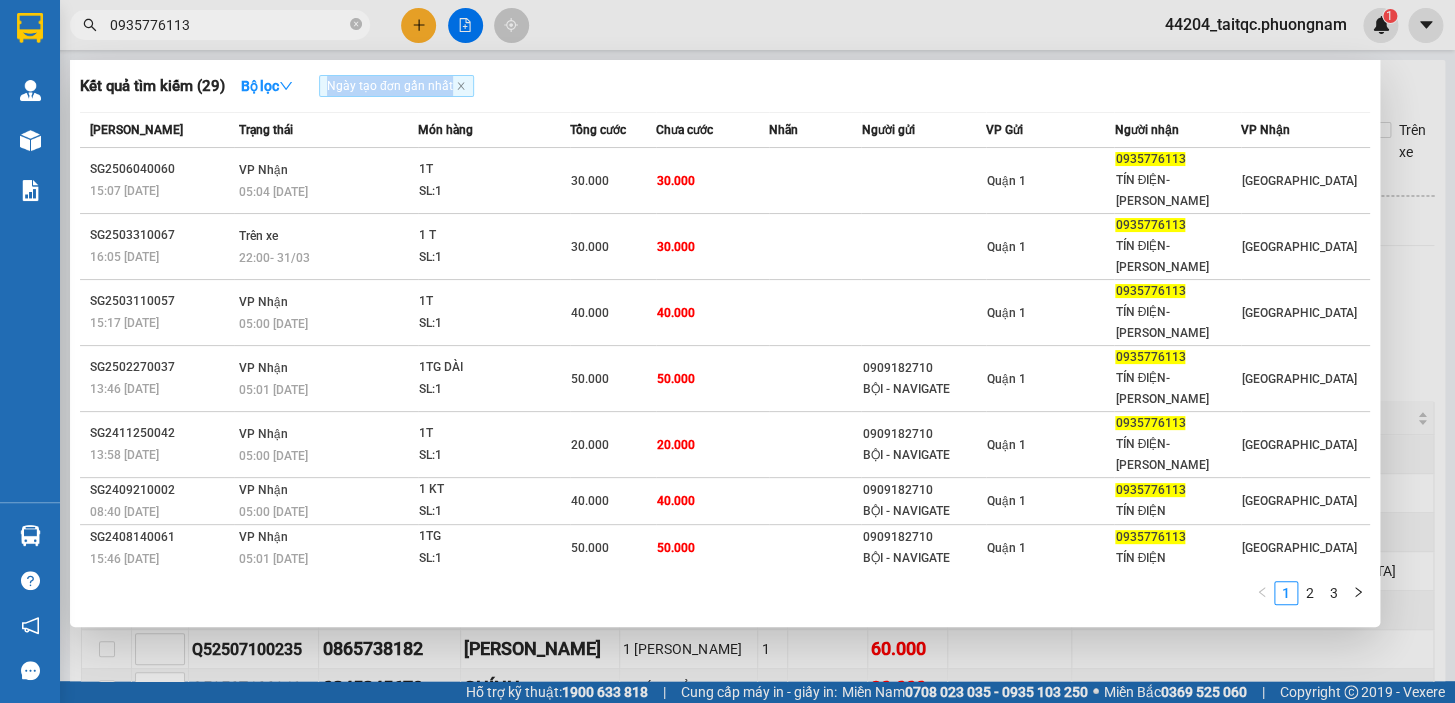 click on "Kết quả tìm kiếm ( 29 )  Bộ lọc  Ngày tạo đơn gần nhất Mã ĐH Trạng thái Món hàng Tổng cước Chưa cước Nhãn Người gửi VP Gửi Người nhận VP Nhận SG2506040060 15:07 [DATE] VP Nhận   05:04 [DATE] 1T SL:  1 30.000 30.000 Quận 1 0935776113 TÍN ĐIỆN-[GEOGRAPHIC_DATA] 16:05 [DATE] Trên xe   22:00  [DATE] 1 T SL:  1 30.000 30.000 Quận 1 0935776113 TÍN ĐIỆN-[GEOGRAPHIC_DATA] 15:17 [DATE] VP Nhận   05:00 [DATE] 1T SL:  1 40.000 40.000 Quận 1 0935776113 TÍN ĐIỆN-[GEOGRAPHIC_DATA] 13:46 [DATE] VP Nhận   05:01 [DATE] 1TG DÀI SL:  1 50.000 50.000 0909182710 BỘI - [GEOGRAPHIC_DATA] 1 0935776113 TÍN ĐIỆN-[GEOGRAPHIC_DATA] 13:58 [DATE] VP Nhận   05:00 [DATE] 1T SL:  1 20.000 20.000 0909182710 BỘI - [GEOGRAPHIC_DATA] 1 0935776113 TÍN ĐIỆN-[GEOGRAPHIC_DATA] 08:40 [DATE] VP Nhận   05:00 [DATE] 1 KT SL:  1 40.000 40.000 0909182710 BỘI - [GEOGRAPHIC_DATA] 1 0935776113   1" at bounding box center (725, 343) 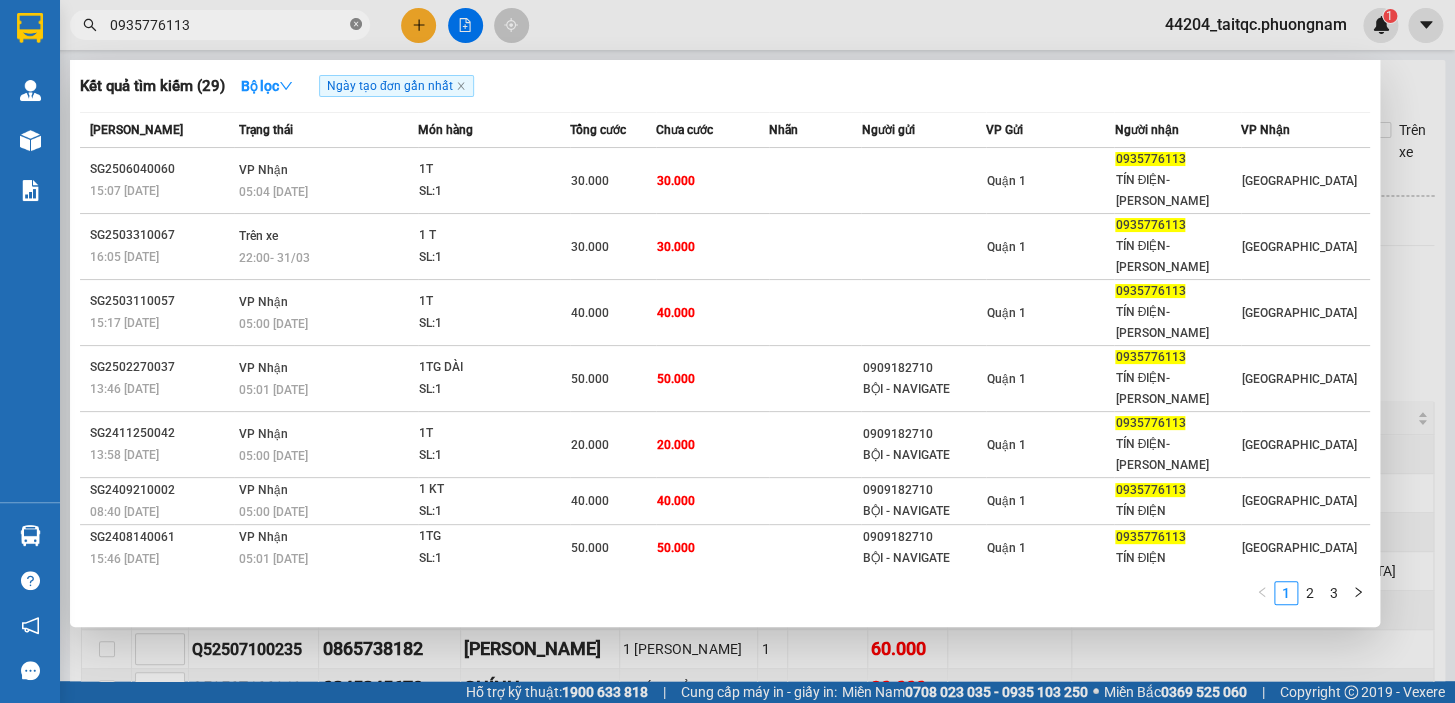 click 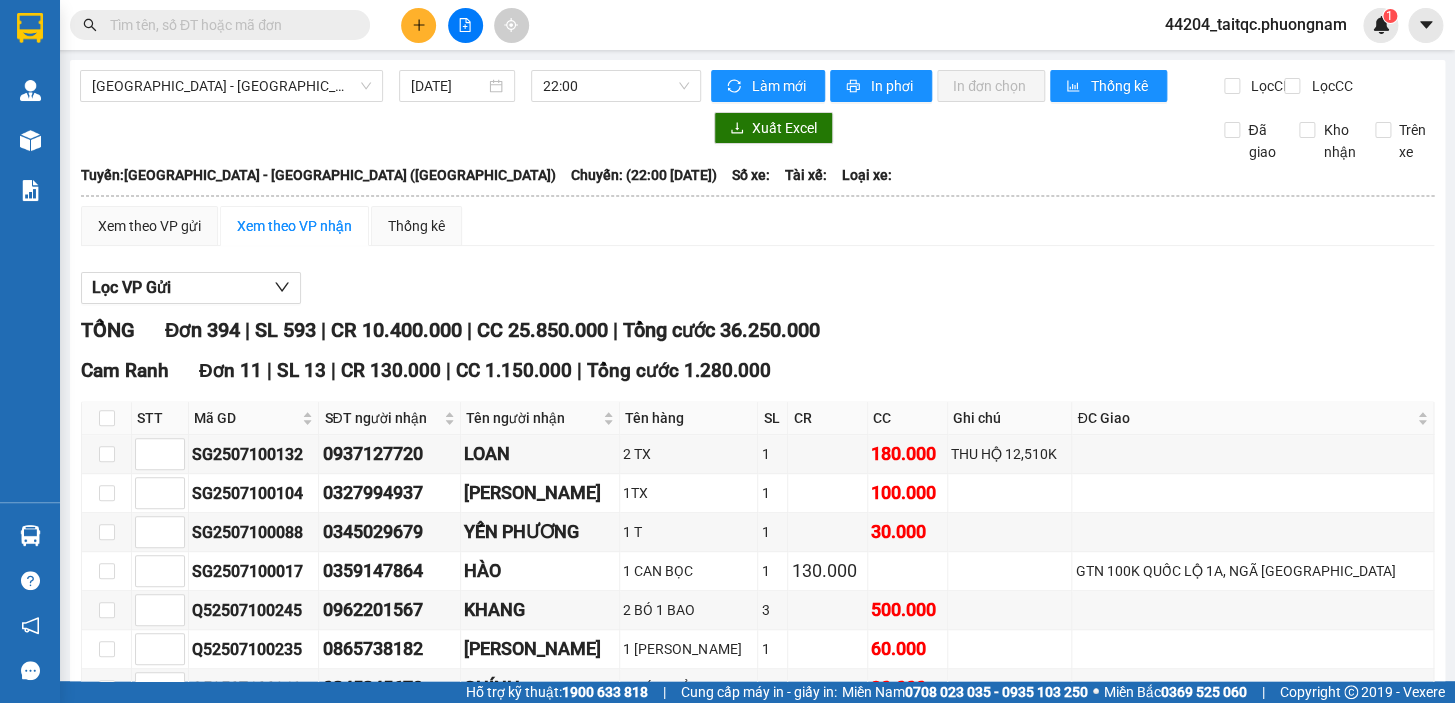 click at bounding box center [228, 25] 